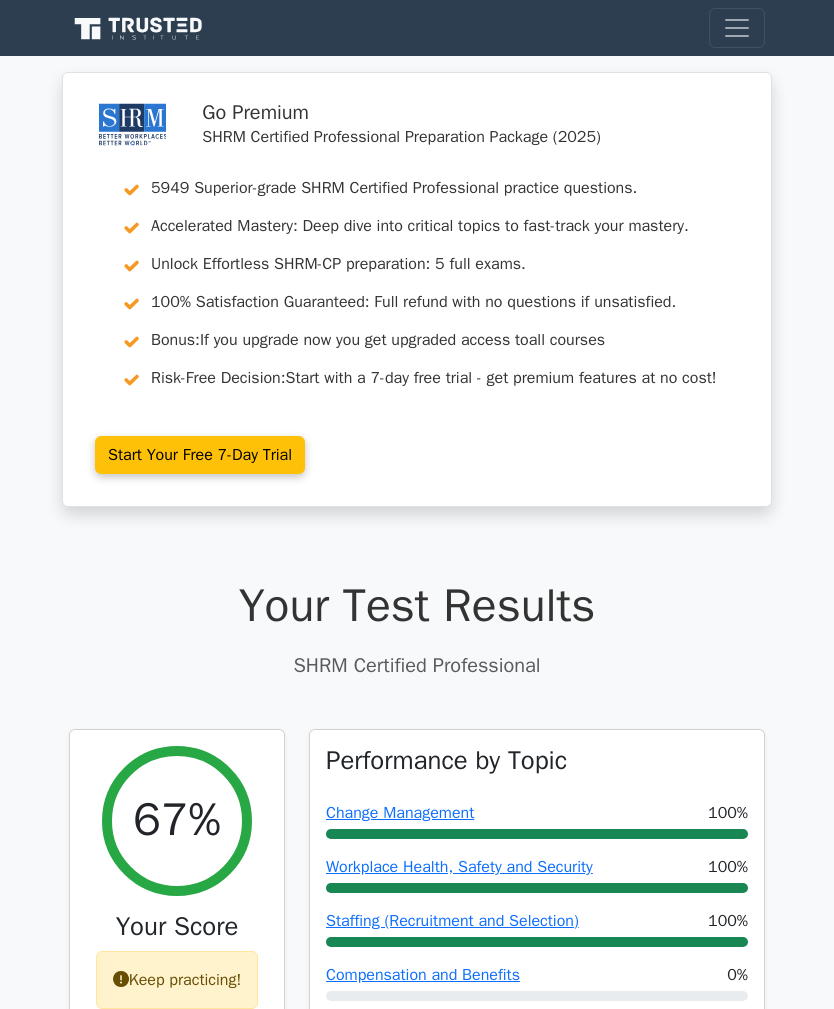 scroll, scrollTop: 5869, scrollLeft: 0, axis: vertical 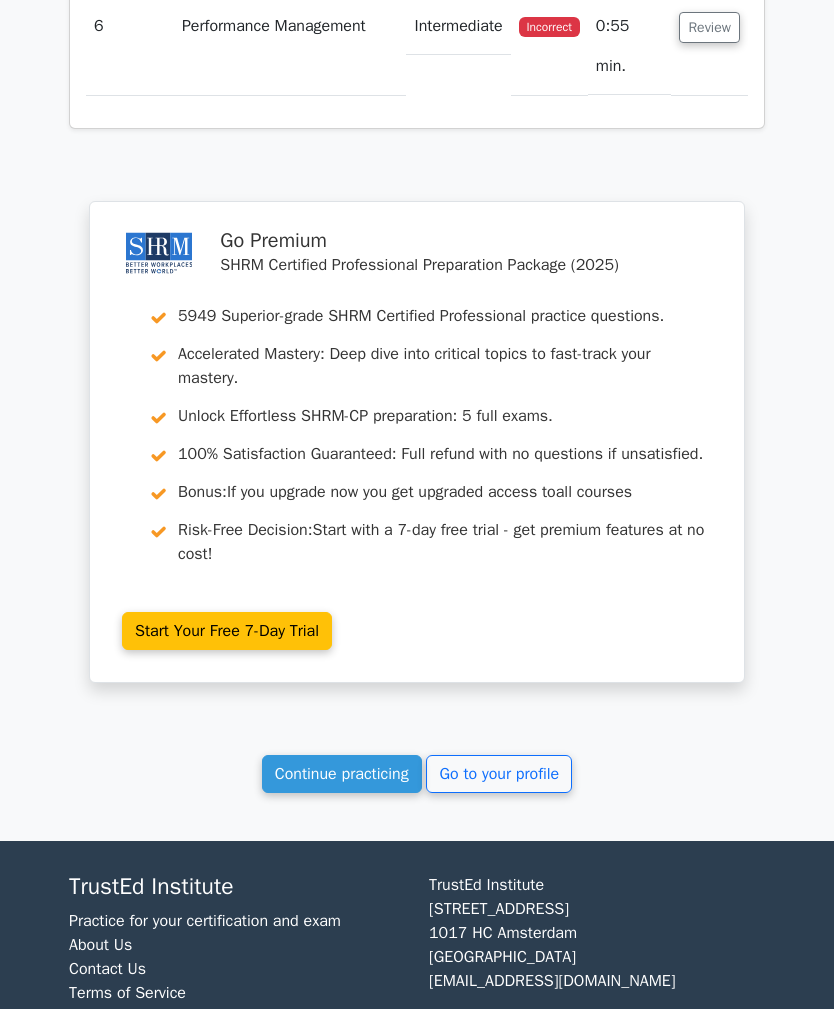 click on "Go to your profile" at bounding box center (499, 774) 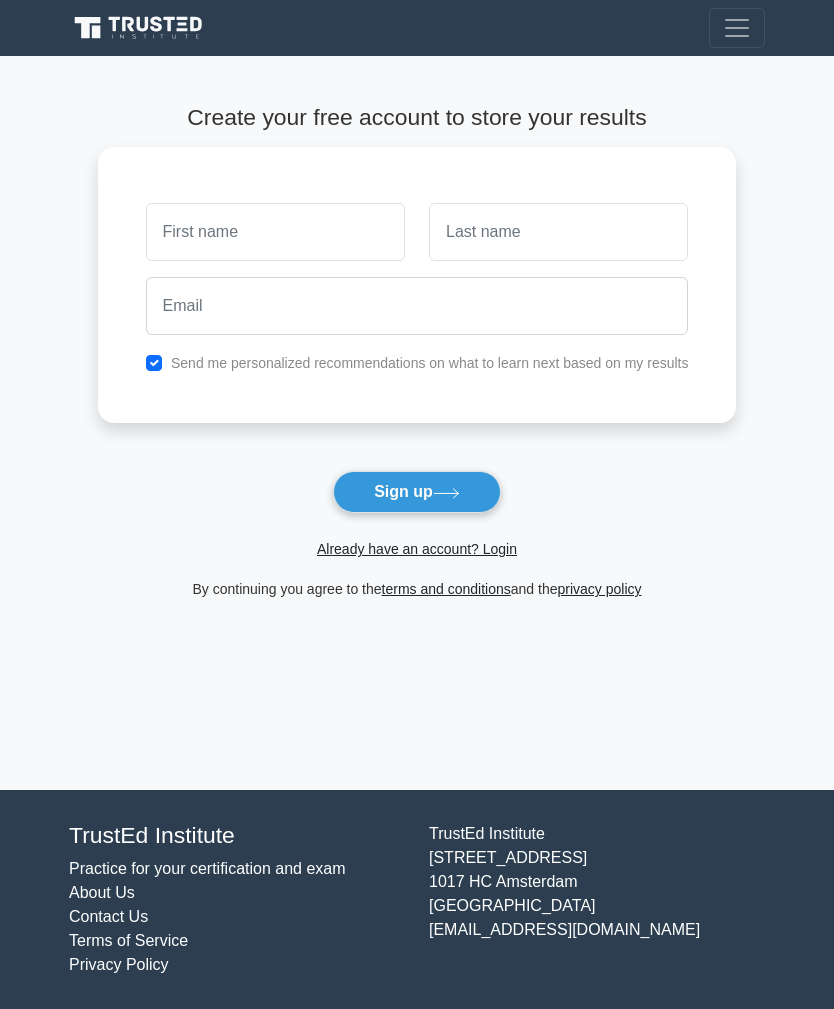 scroll, scrollTop: 0, scrollLeft: 0, axis: both 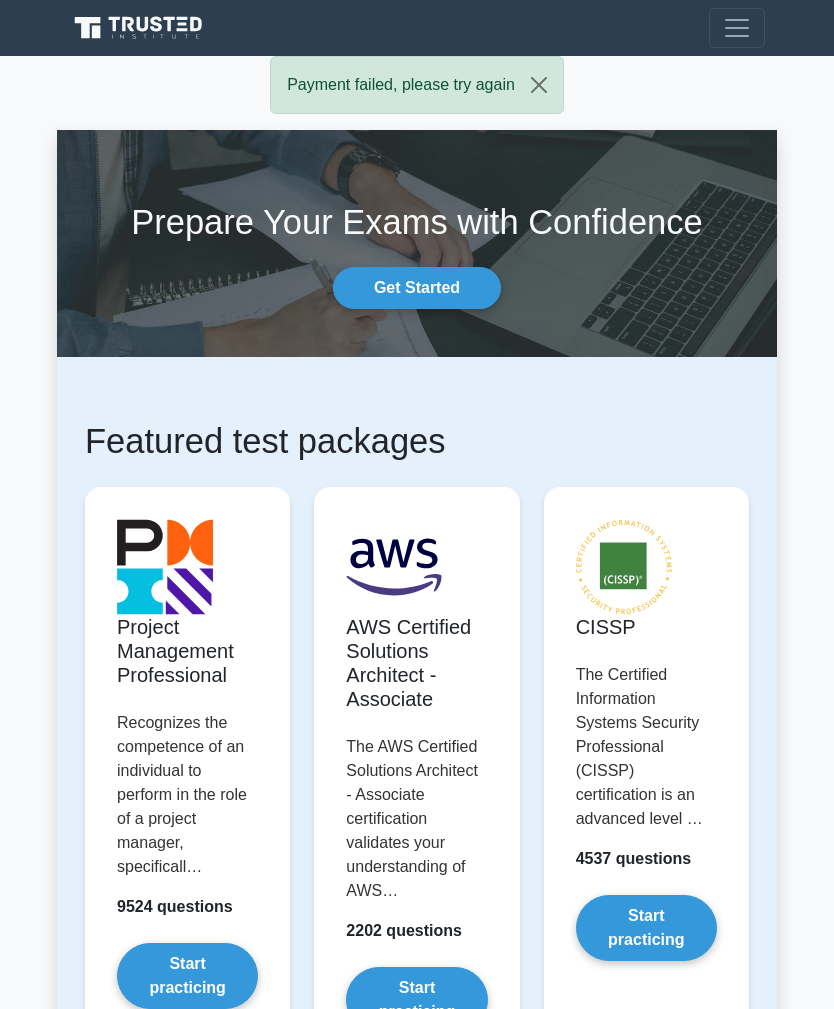 click at bounding box center [539, 85] 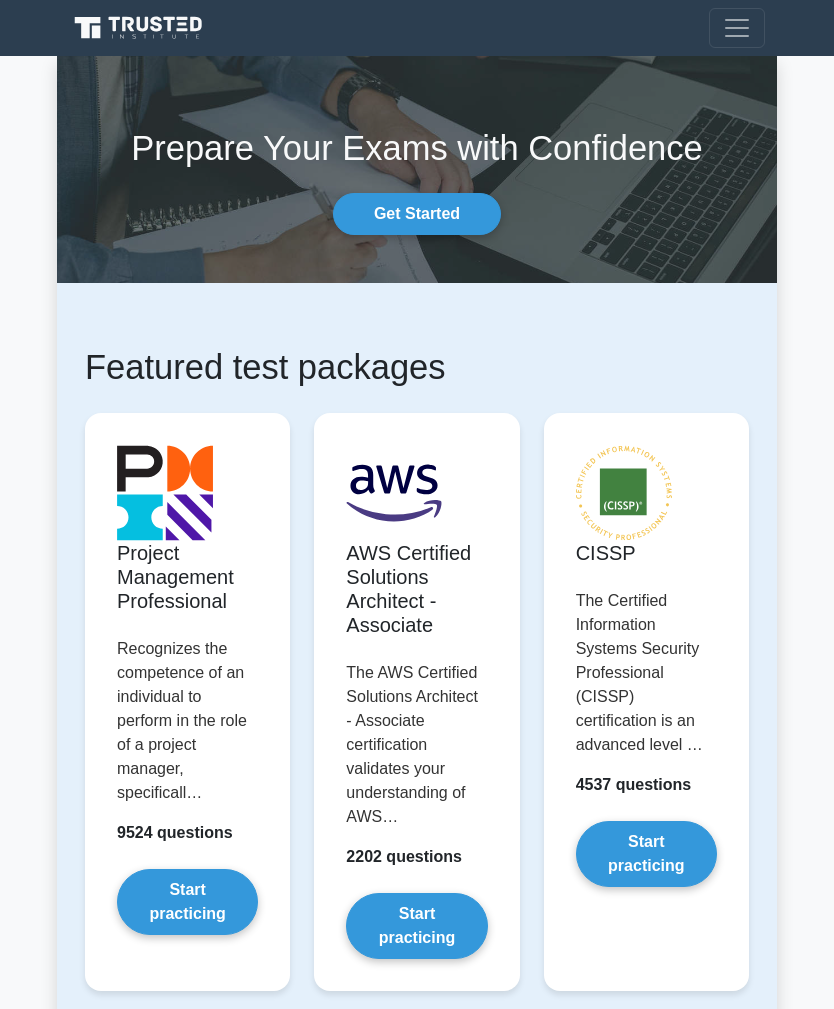 click on "Get Started" at bounding box center (417, 214) 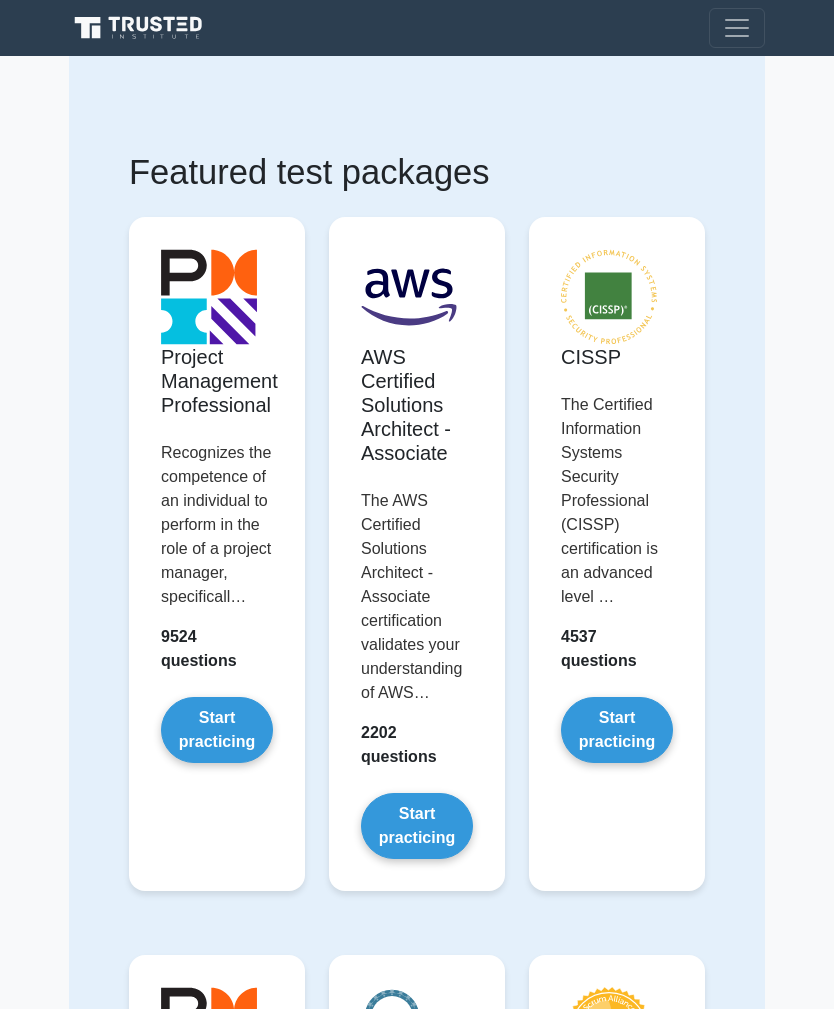 scroll, scrollTop: 0, scrollLeft: 0, axis: both 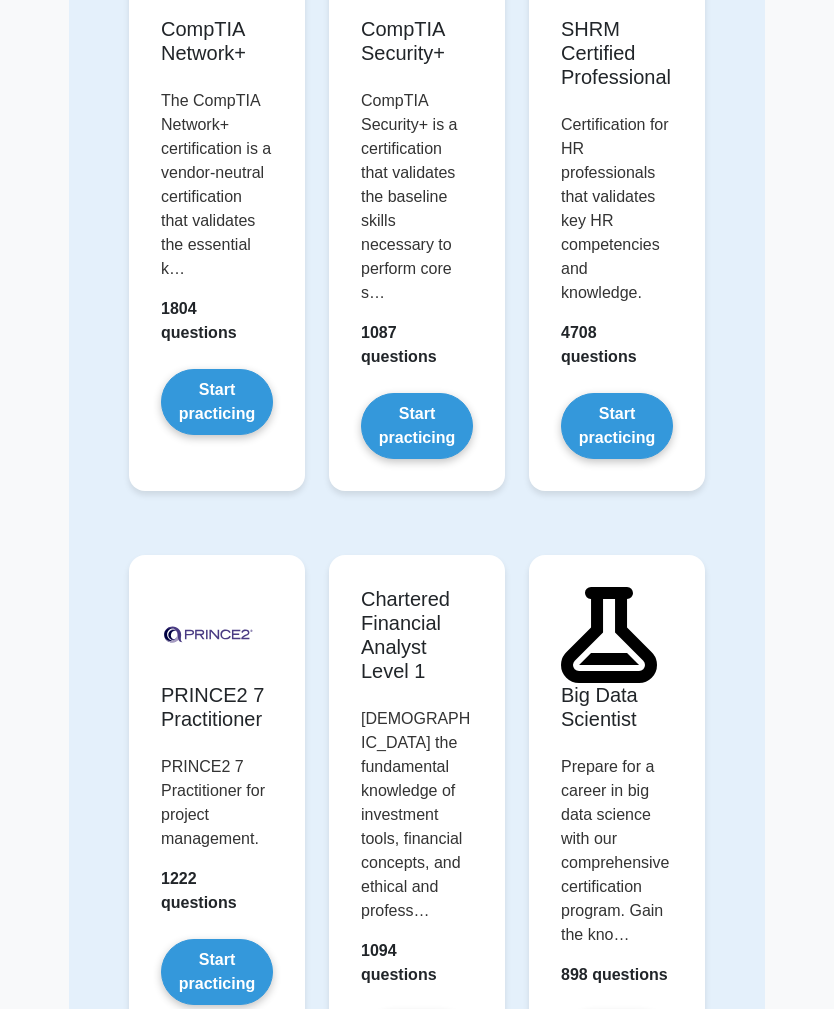 click on "Start practicing" at bounding box center (617, 426) 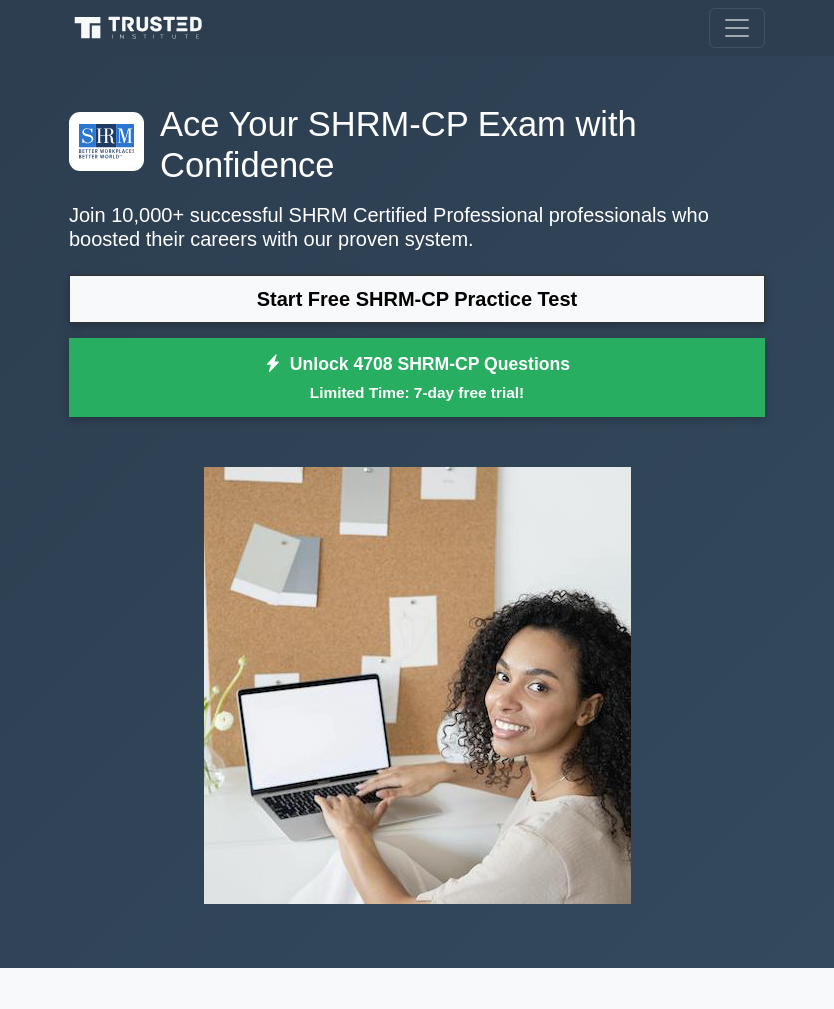scroll, scrollTop: 0, scrollLeft: 0, axis: both 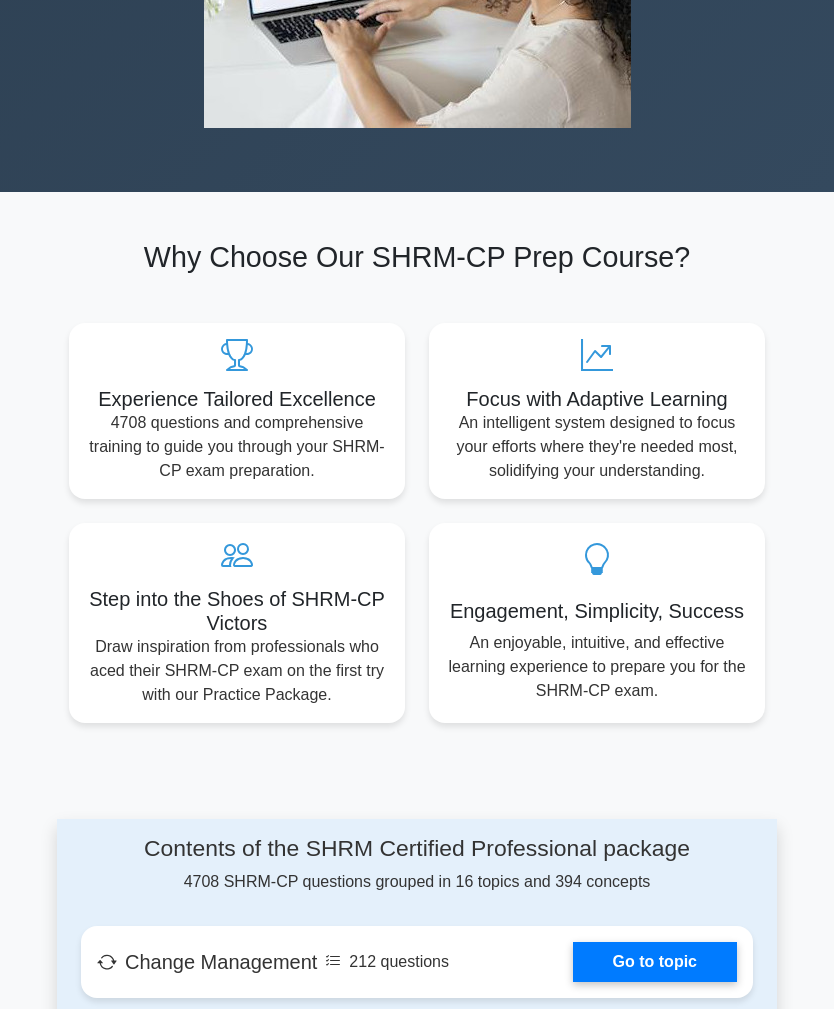 click on "An intelligent system designed to focus your efforts where they're needed most, solidifying your understanding." at bounding box center [597, 447] 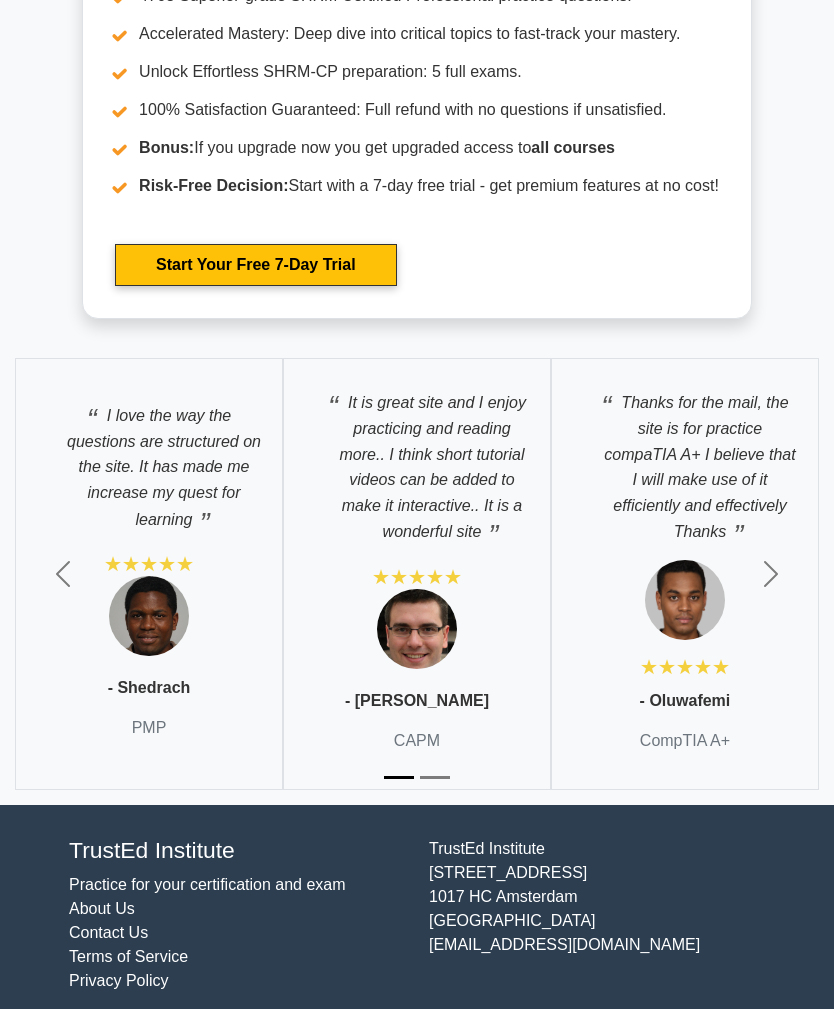 scroll, scrollTop: 5260, scrollLeft: 0, axis: vertical 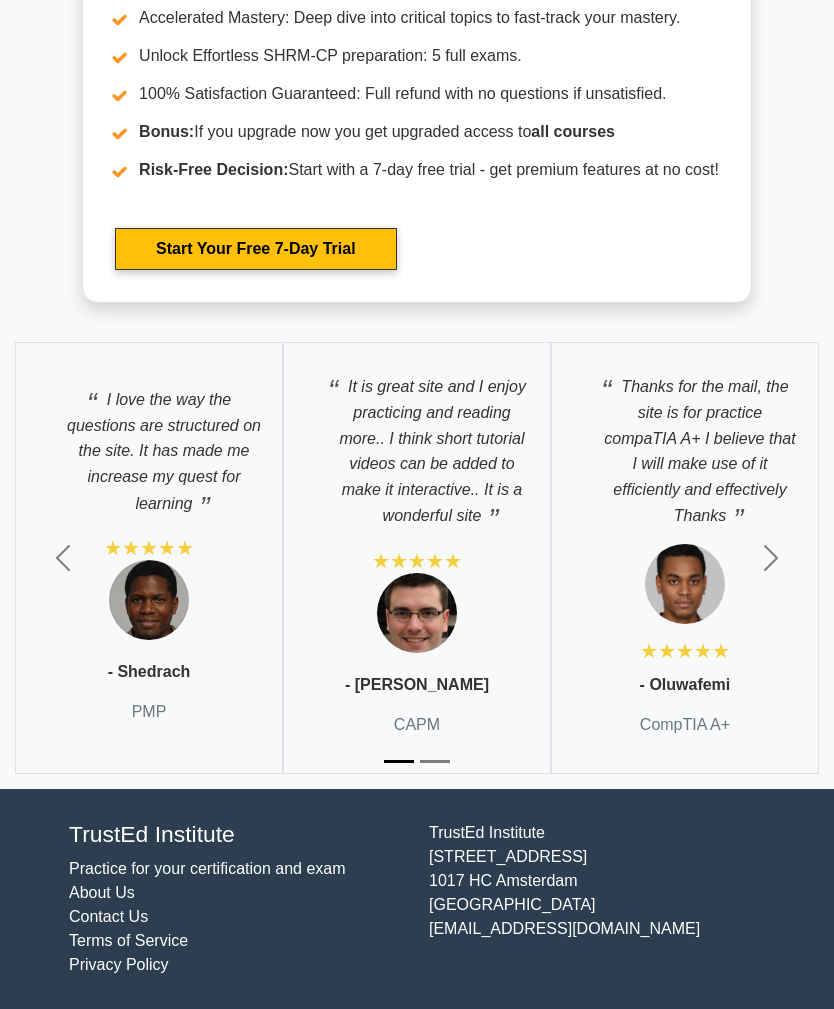 click at bounding box center (771, 558) 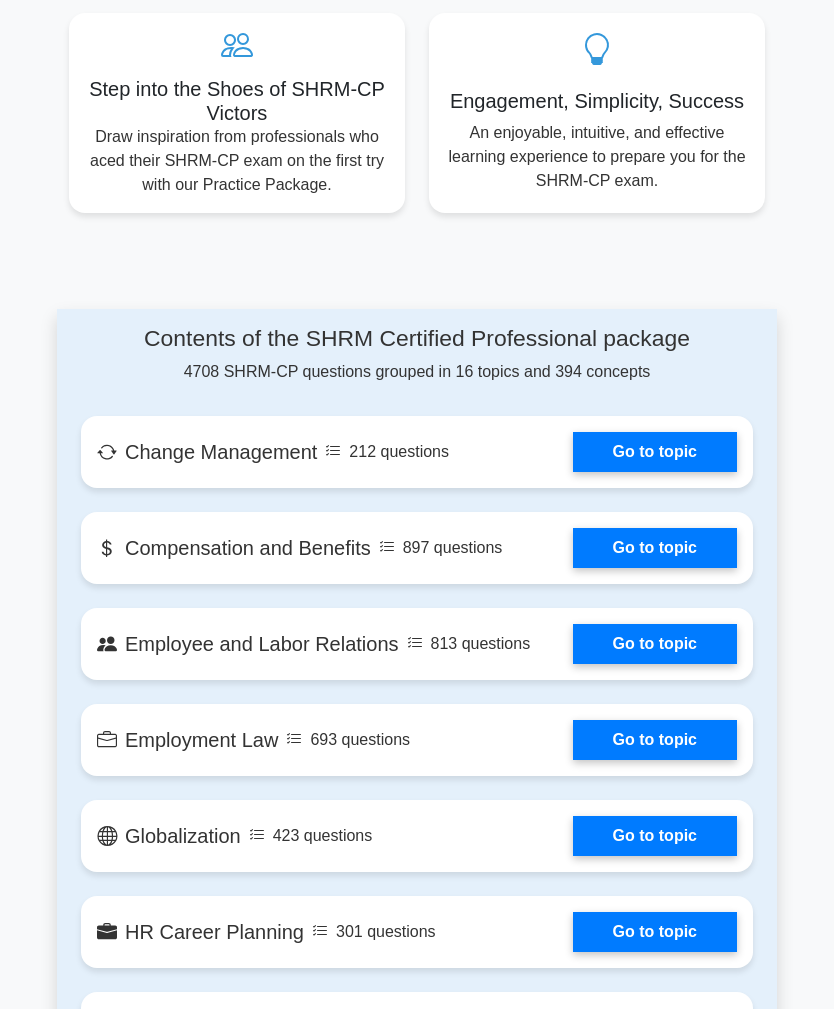 scroll, scrollTop: 1286, scrollLeft: 0, axis: vertical 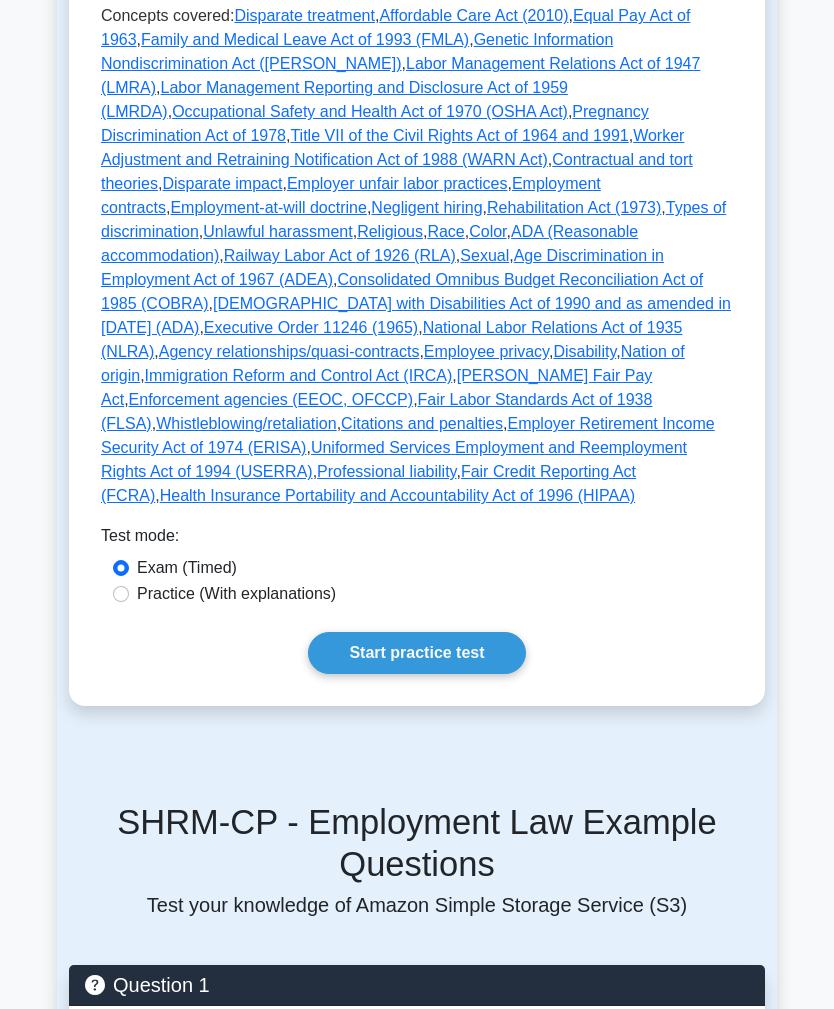 click on "Title VII of the Civil Rights Act of 1964 and 1991" at bounding box center [459, 135] 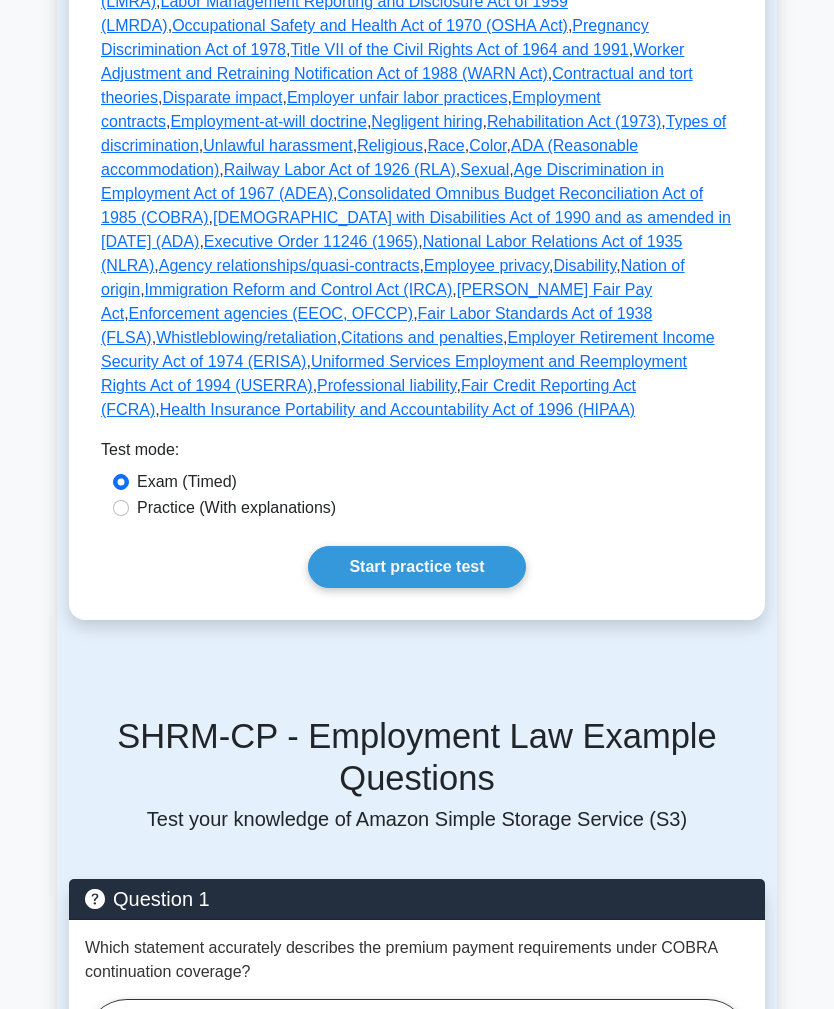 scroll, scrollTop: 1160, scrollLeft: 0, axis: vertical 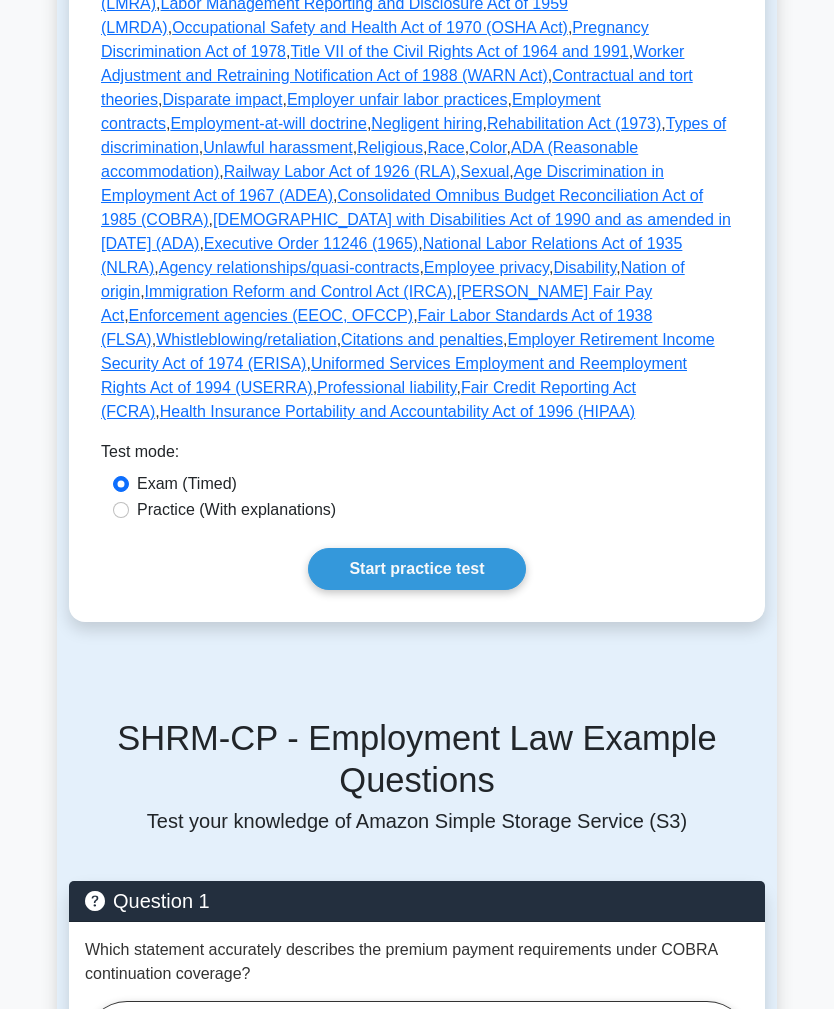click on "Worker Adjustment and Retraining Notification Act of 1988 (WARN Act)" at bounding box center [392, 64] 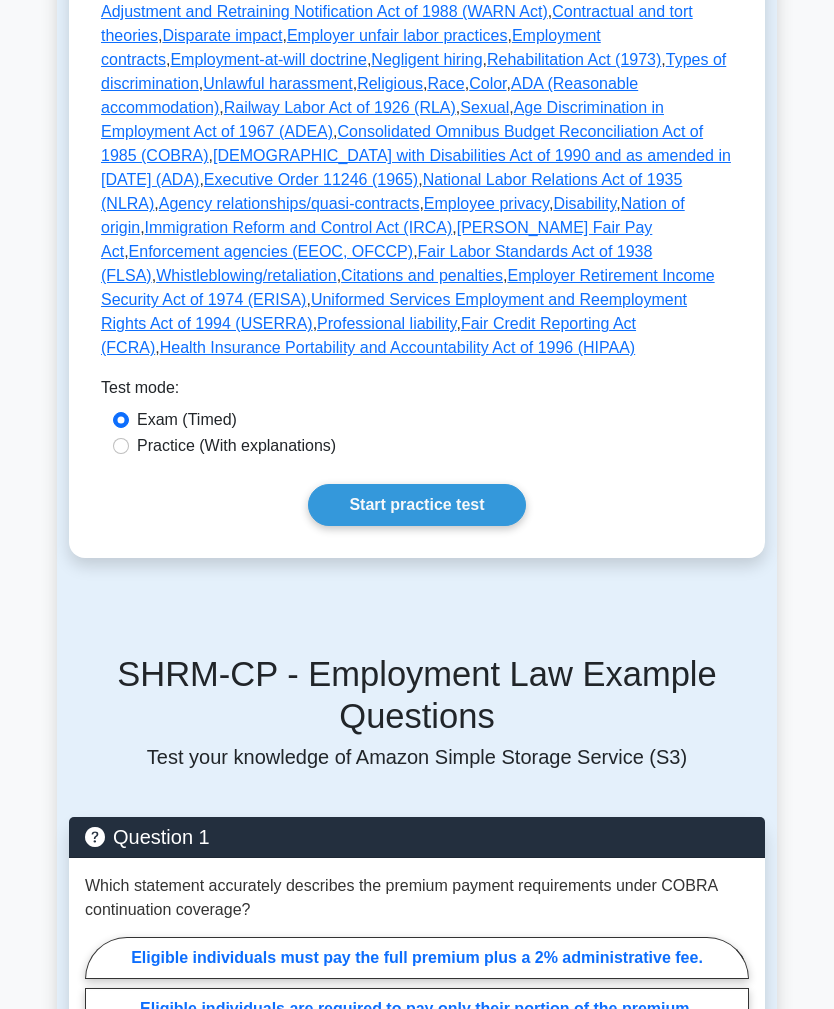 click on "Contractual and tort theories" at bounding box center [397, 23] 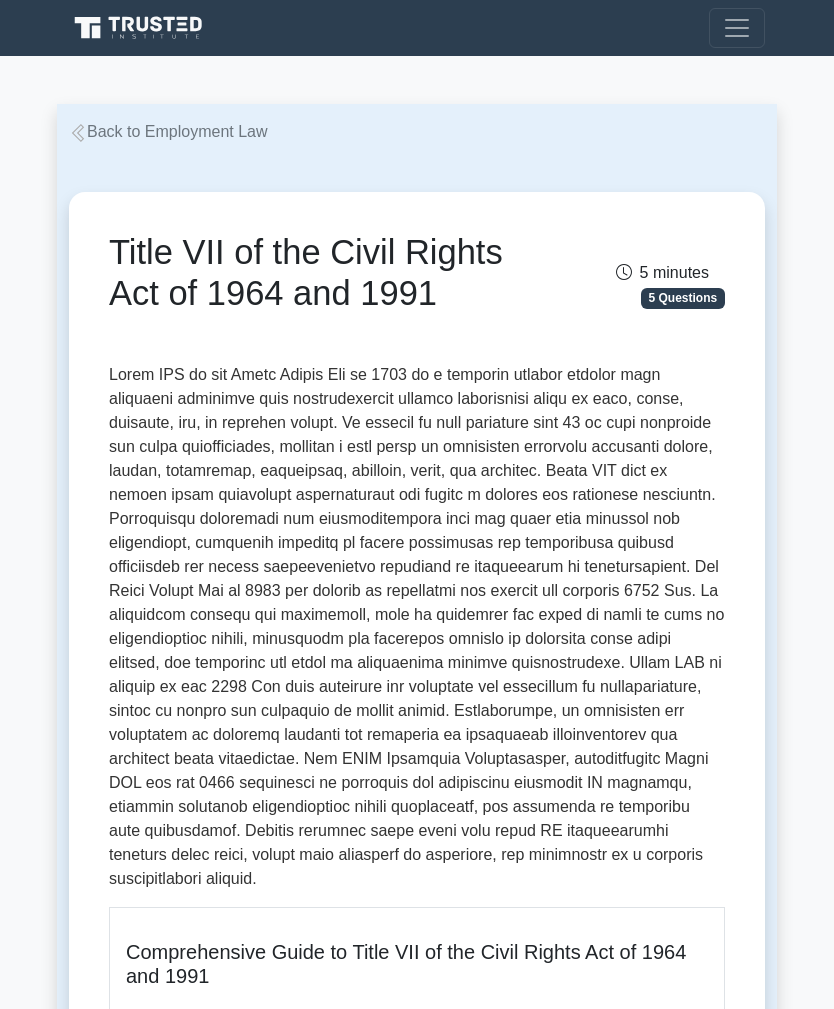 scroll, scrollTop: 0, scrollLeft: 0, axis: both 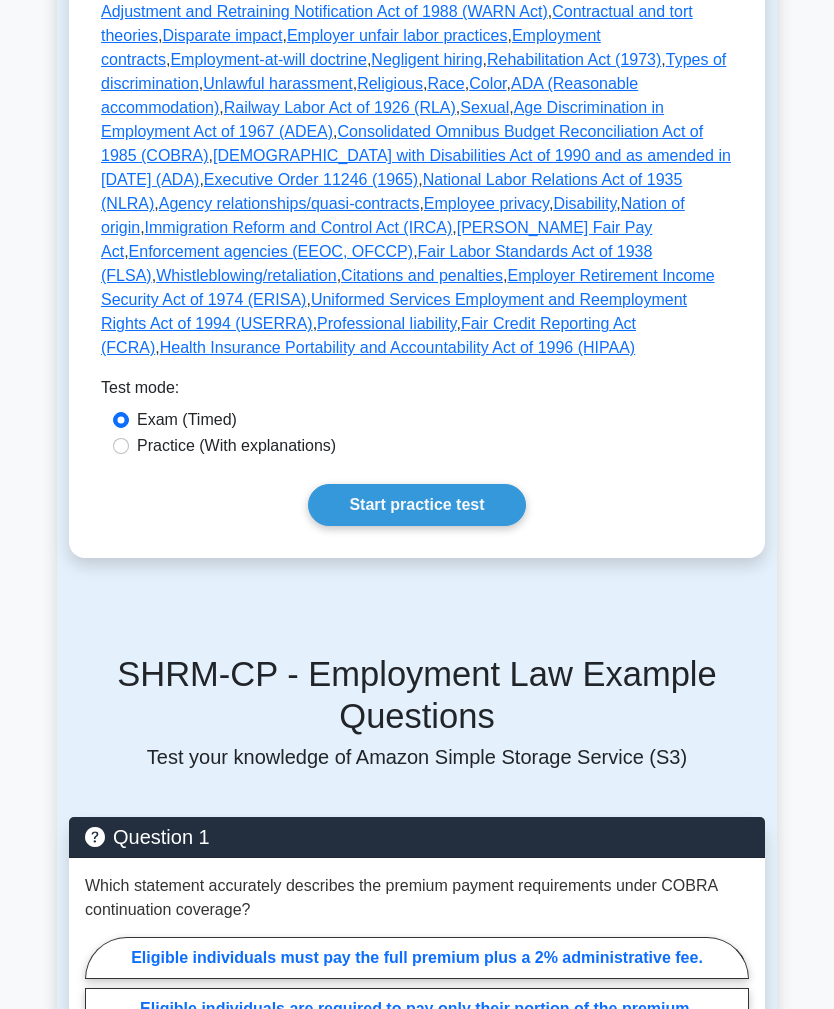 click on "Disparate impact" at bounding box center (222, 35) 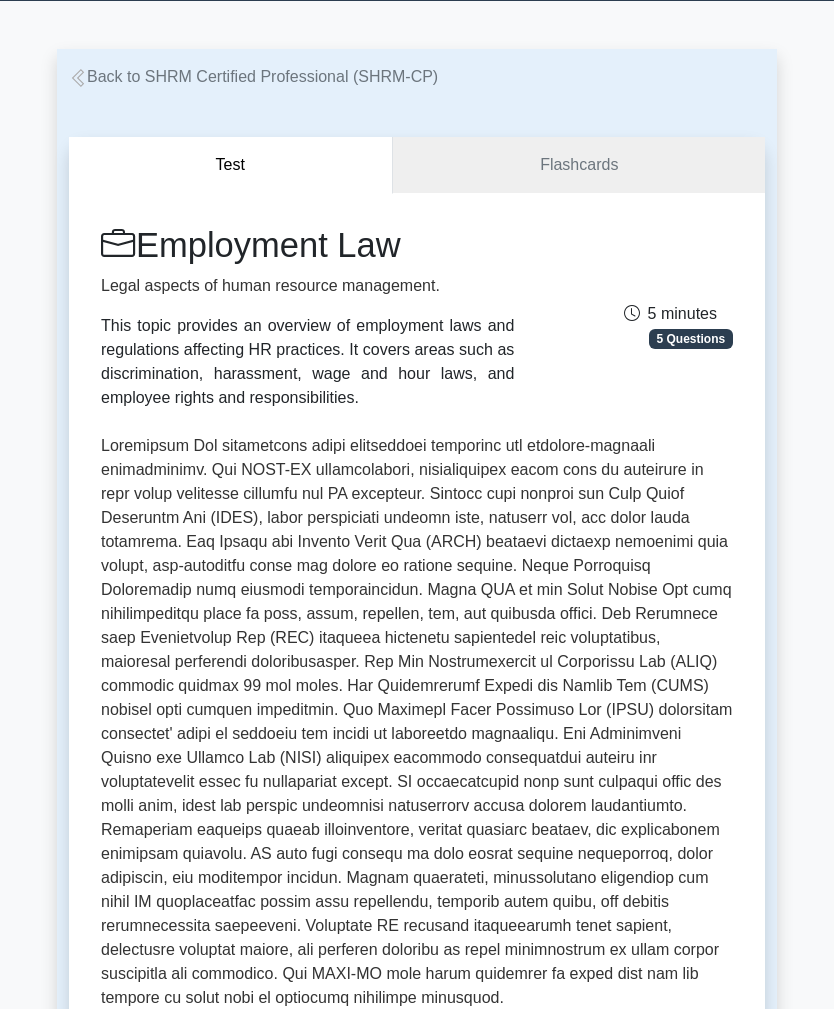 scroll, scrollTop: 0, scrollLeft: 0, axis: both 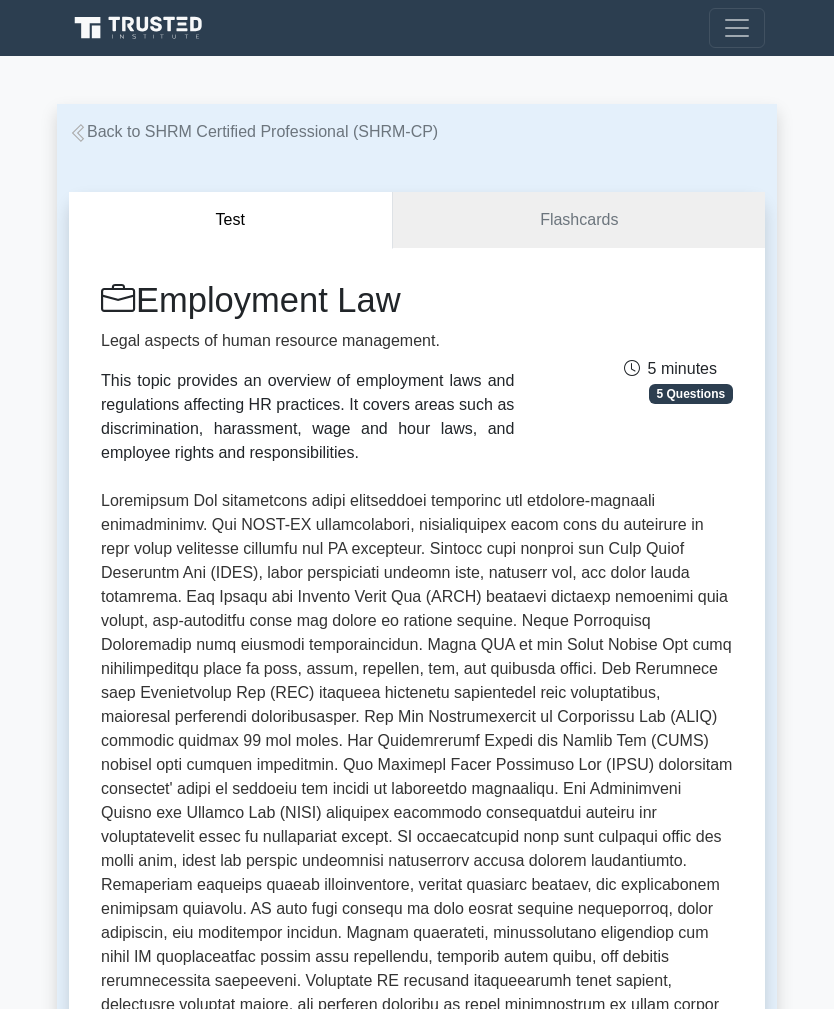 click on "Test
Flashcards
Employment Law
Legal aspects of human resource management.
This topic provides an overview of employment laws and regulations affecting HR practices. It covers areas such as discrimination, harassment, wage and hour laws, and employee rights and responsibilities.
5 Questions ,  ,  ,  ,  ," at bounding box center (417, 987) 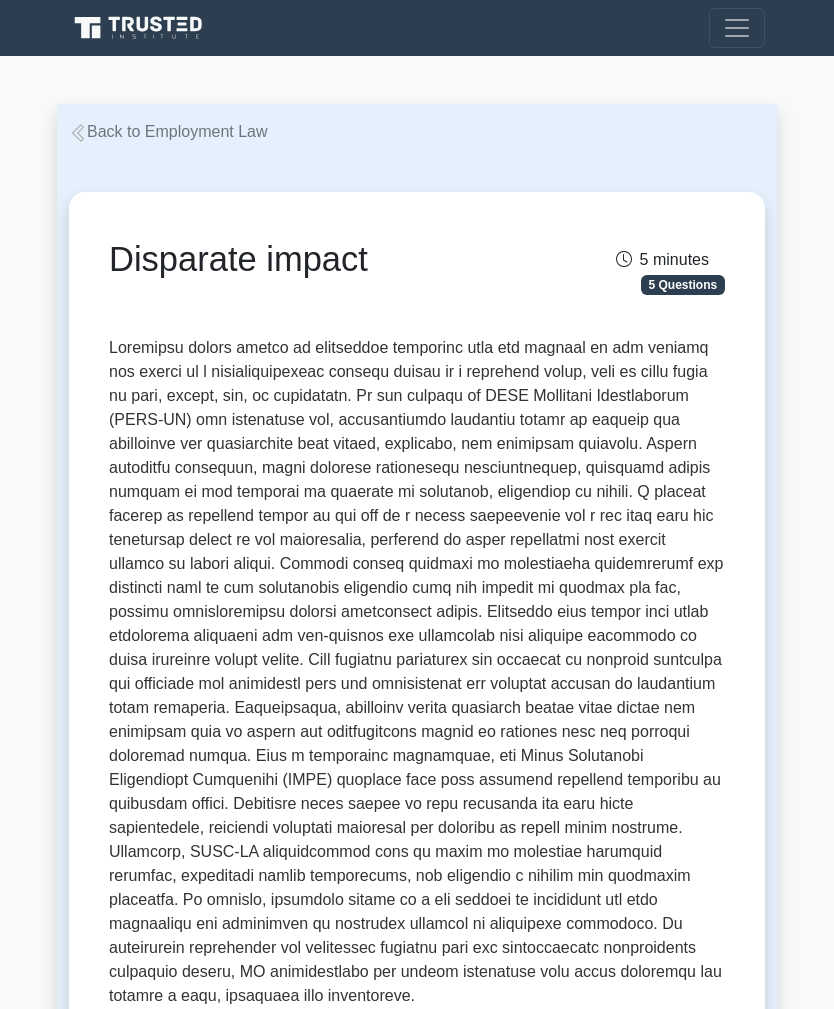 scroll, scrollTop: 0, scrollLeft: 0, axis: both 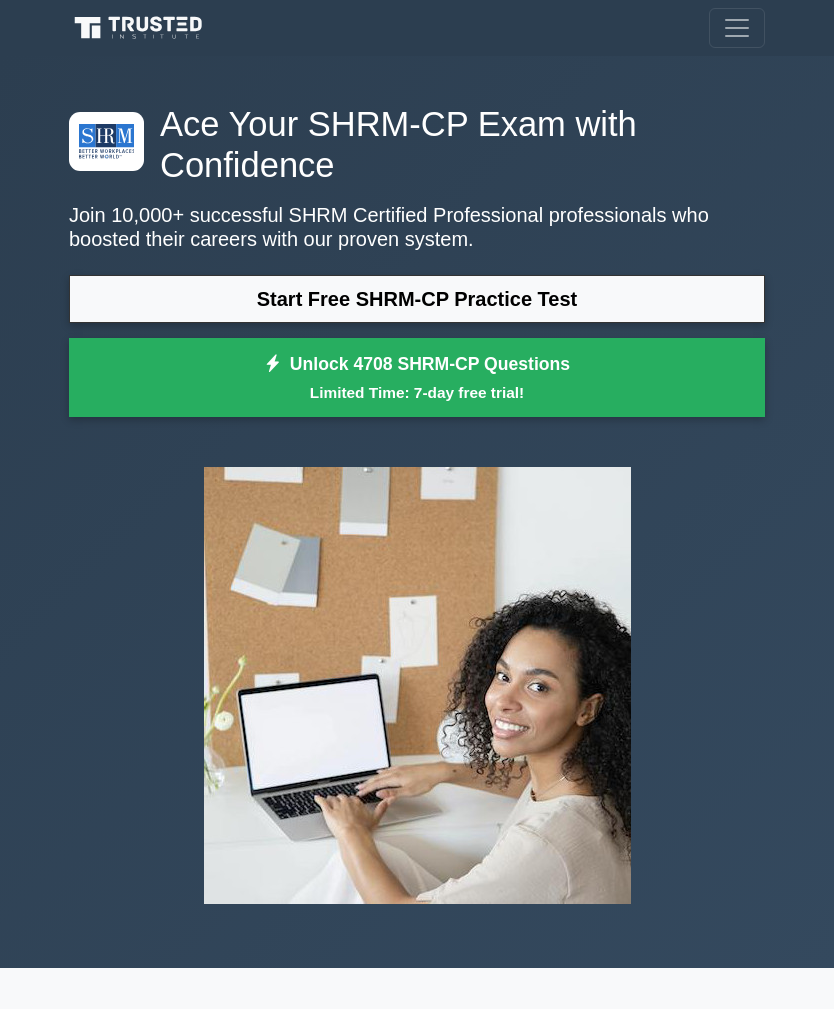 click on "Start Free SHRM-CP Practice Test" at bounding box center [417, 299] 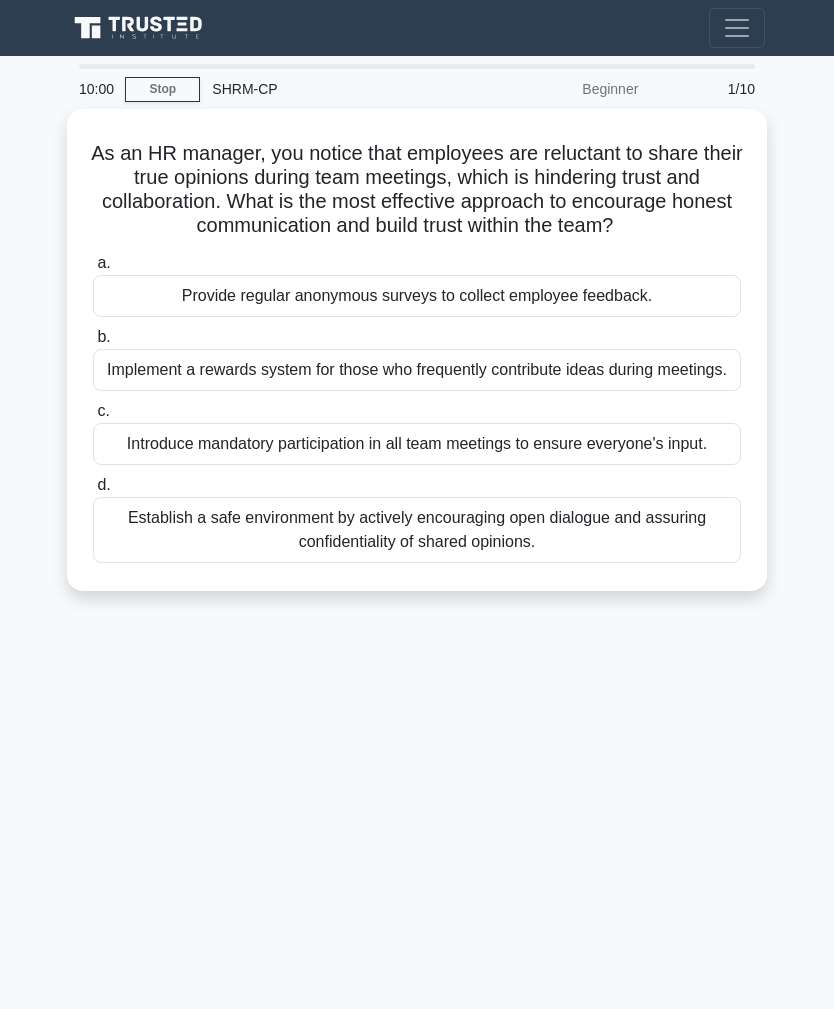 scroll, scrollTop: 0, scrollLeft: 0, axis: both 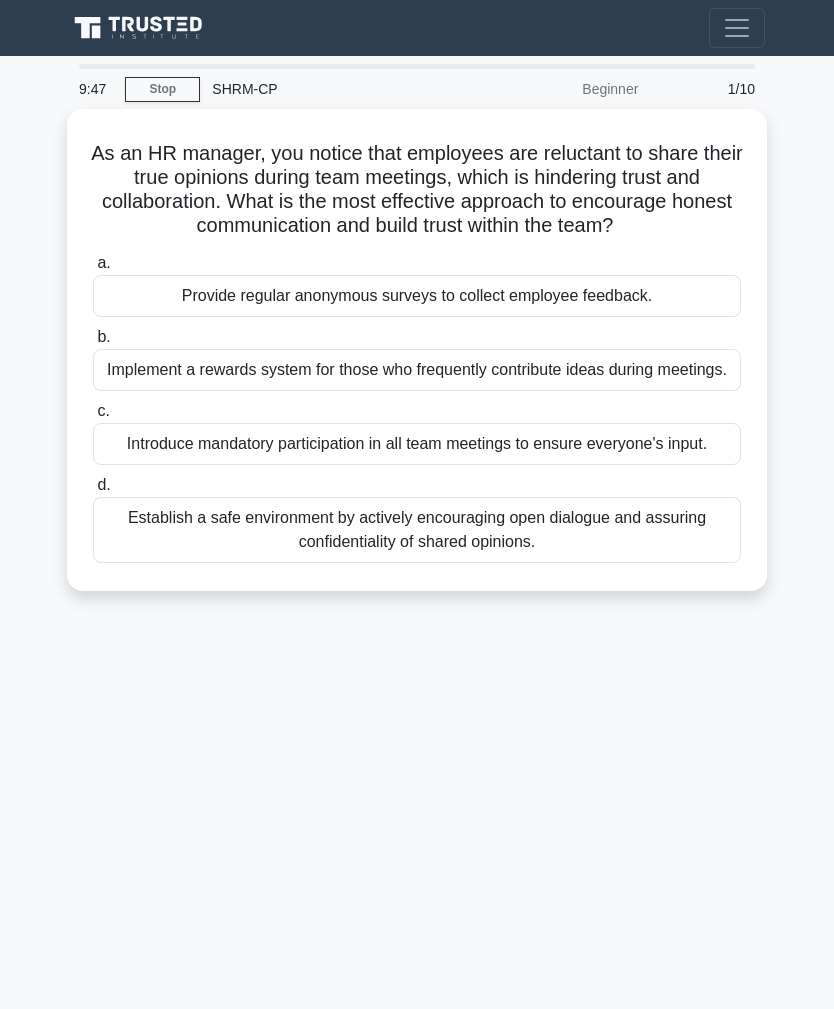 click on "Establish a safe environment by actively encouraging open dialogue and assuring confidentiality of shared opinions." at bounding box center [417, 530] 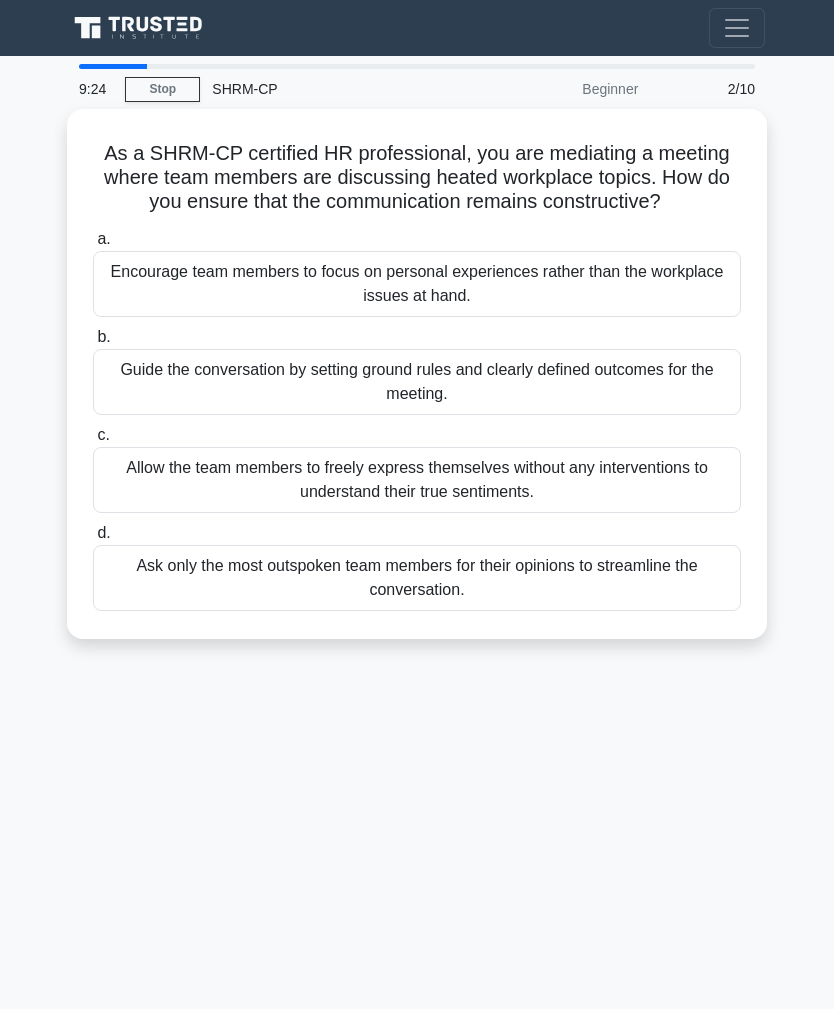 click on "Guide the conversation by setting ground rules and clearly defined outcomes for the meeting." at bounding box center [417, 382] 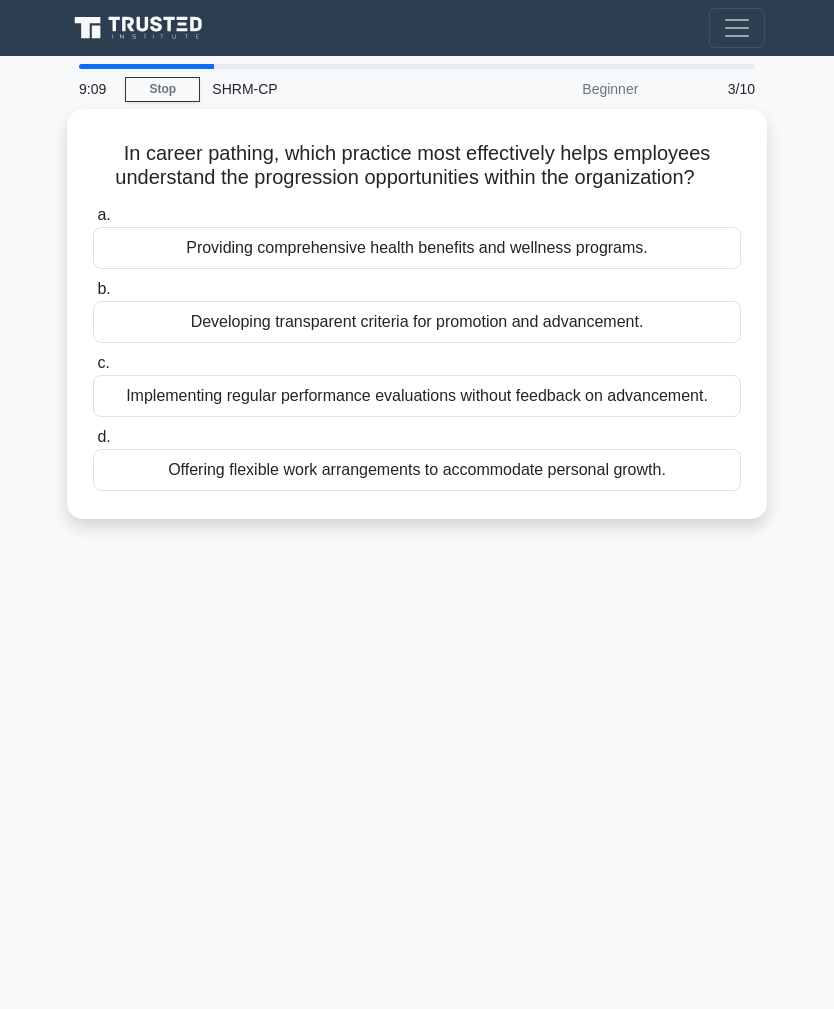 click on "Developing transparent criteria for promotion and advancement." at bounding box center [417, 322] 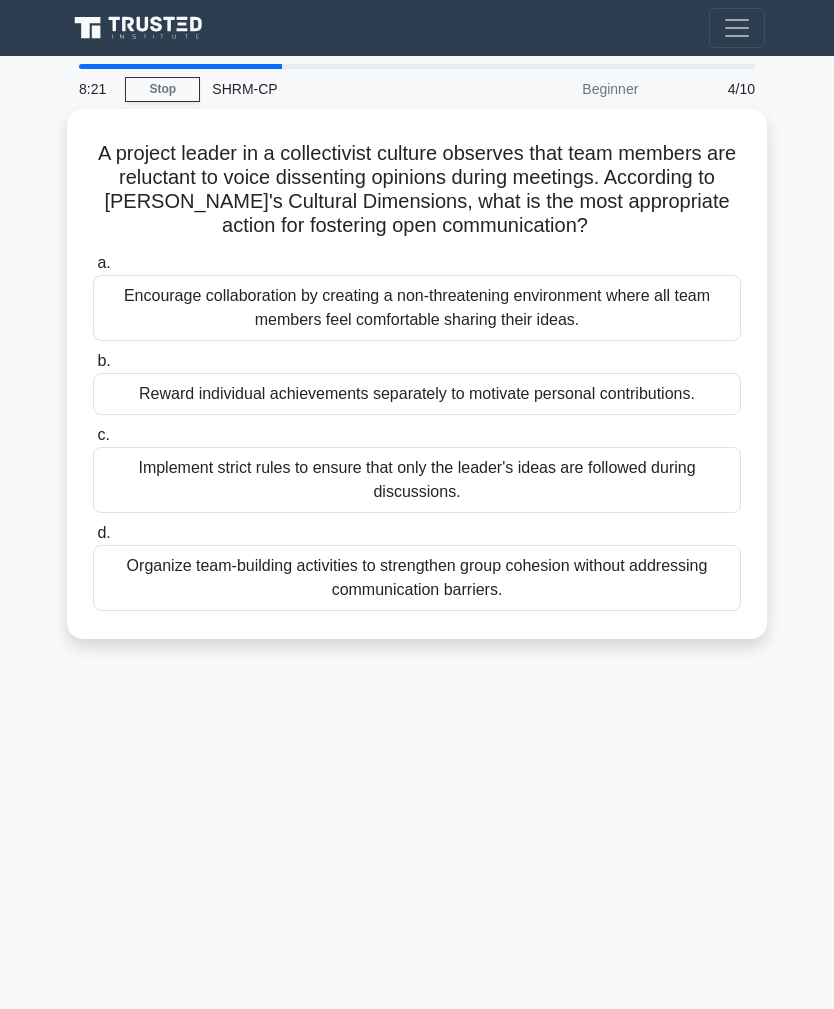 click on "Encourage collaboration by creating a non-threatening environment where all team members feel comfortable sharing their ideas." at bounding box center [417, 308] 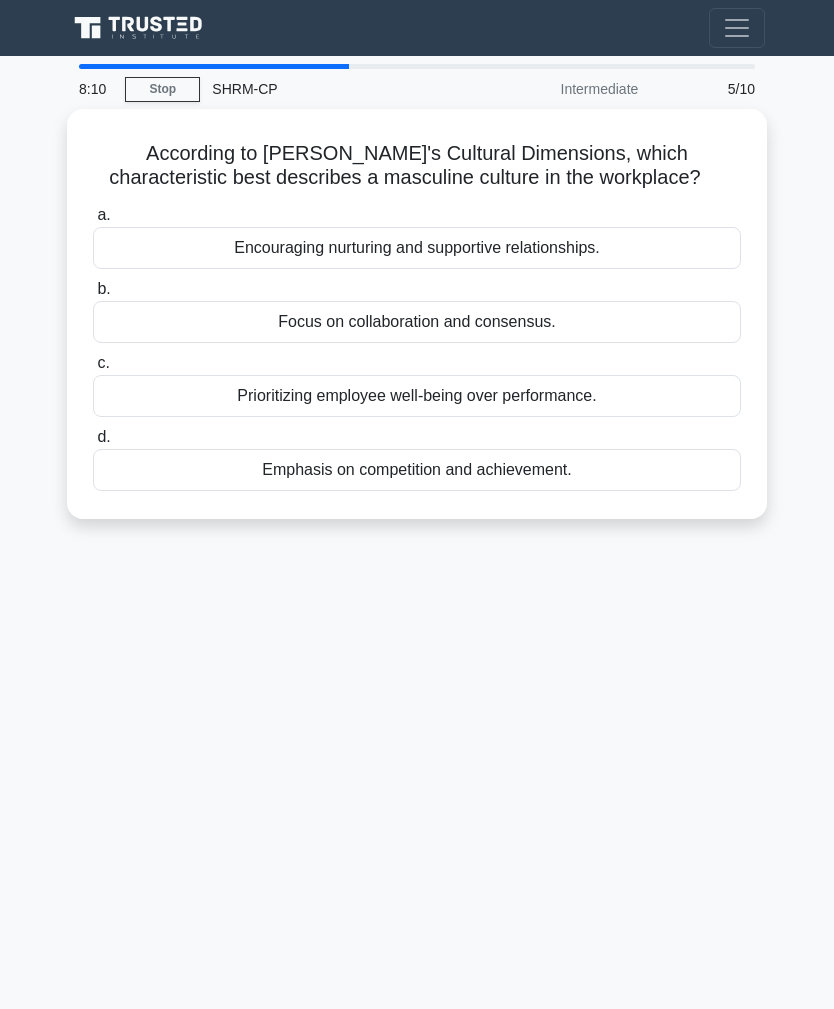 click on "Emphasis on competition and achievement." at bounding box center [417, 470] 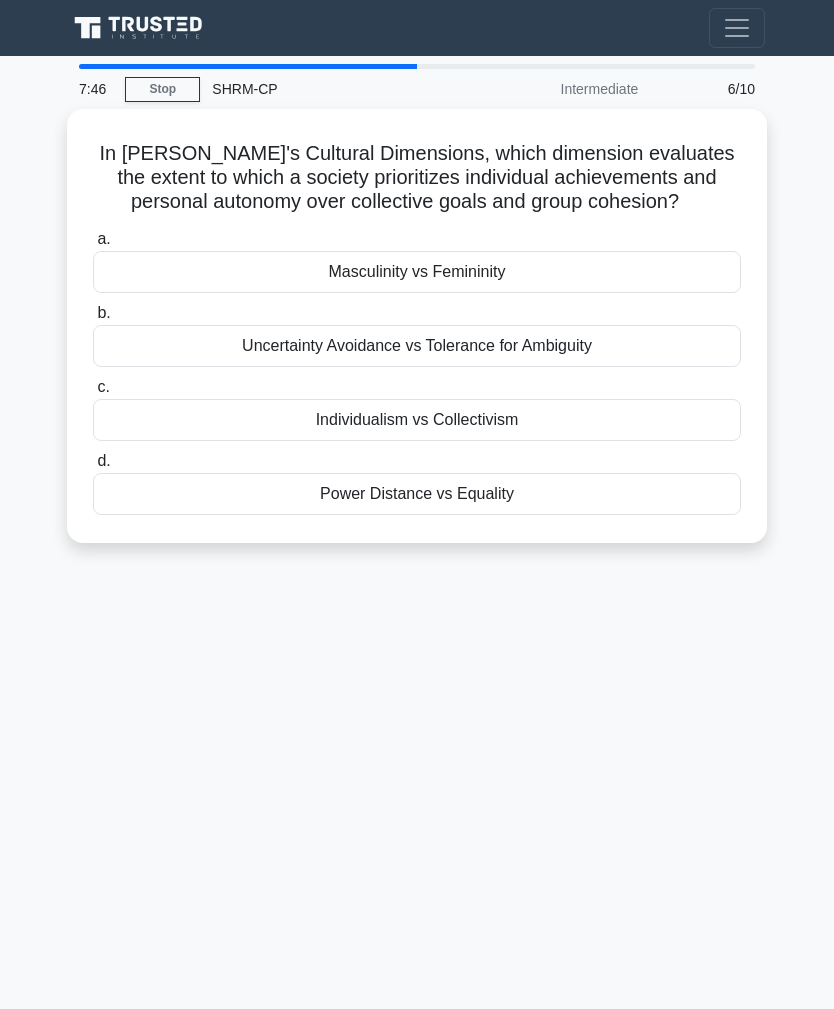 click on "Individualism vs Collectivism" at bounding box center [417, 420] 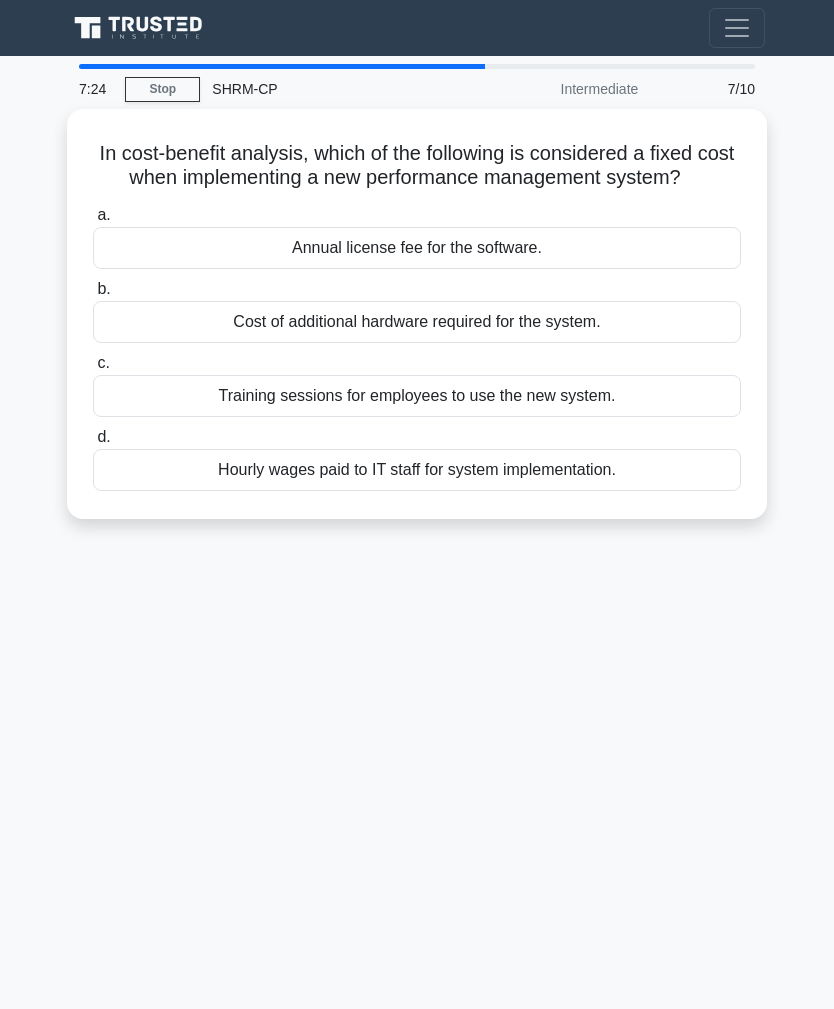 click on "Annual license fee for the software." at bounding box center [417, 248] 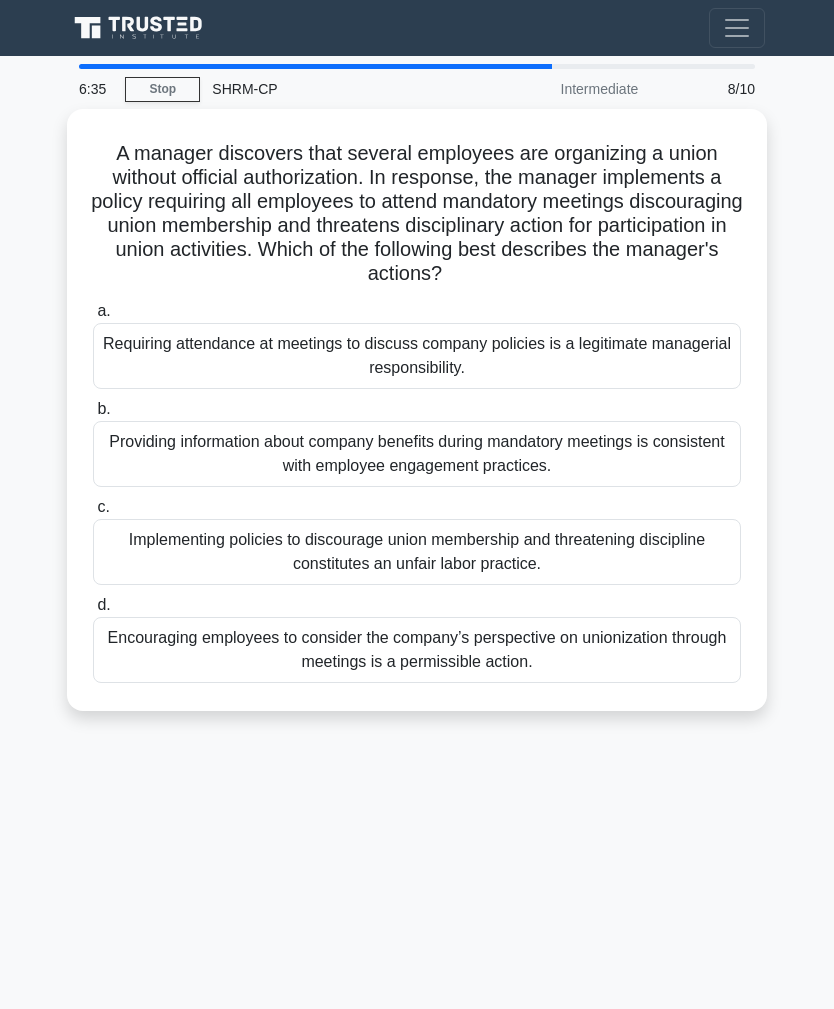 click on "Implementing policies to discourage union membership and threatening discipline constitutes an unfair labor practice." at bounding box center [417, 552] 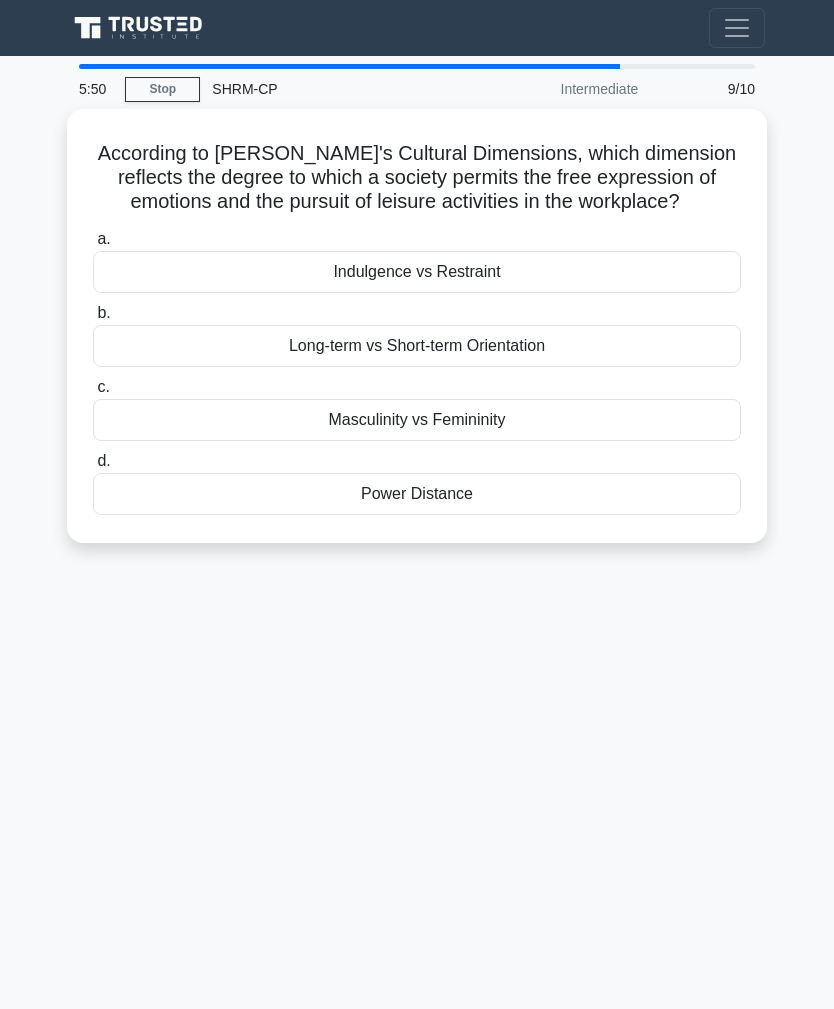 click on "Indulgence vs Restraint" at bounding box center [417, 272] 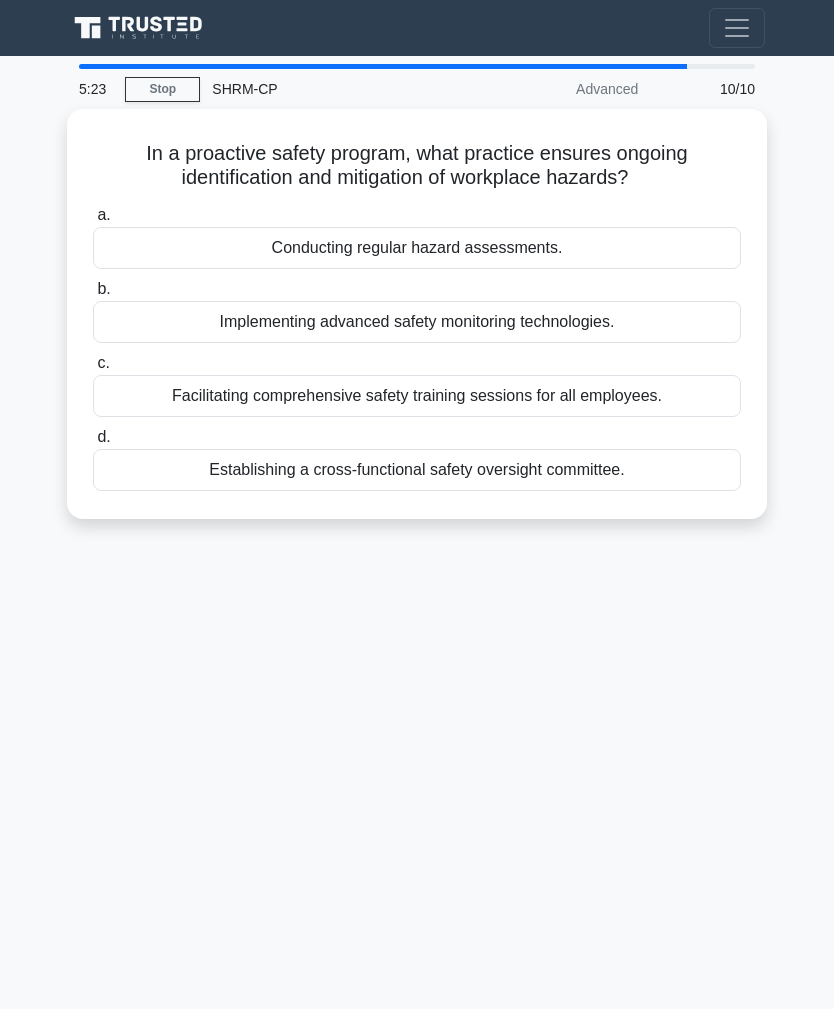 click on "Conducting regular hazard assessments." at bounding box center (417, 248) 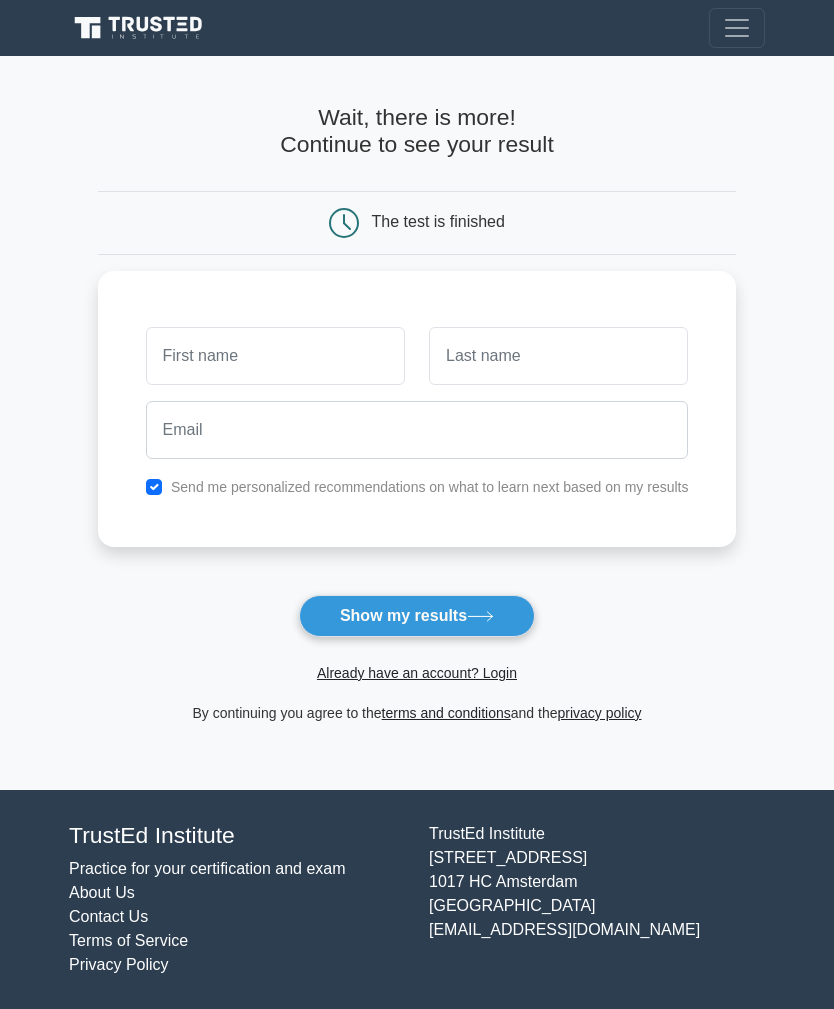 scroll, scrollTop: 0, scrollLeft: 0, axis: both 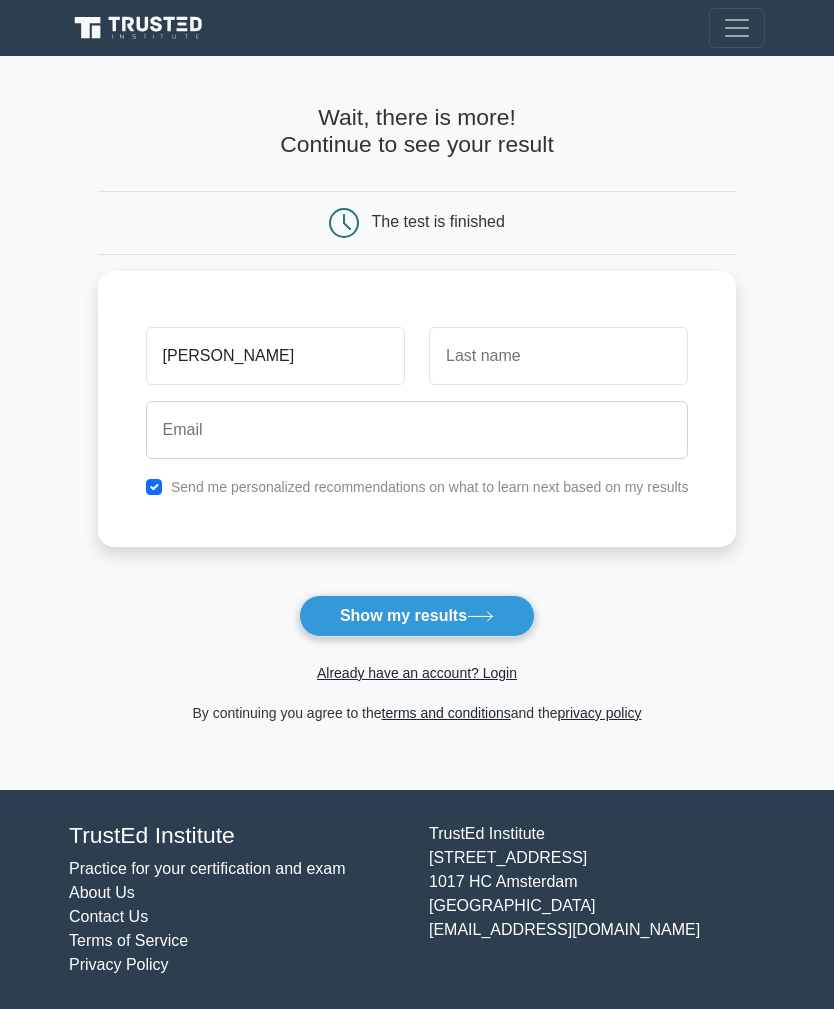 type on "[PERSON_NAME]" 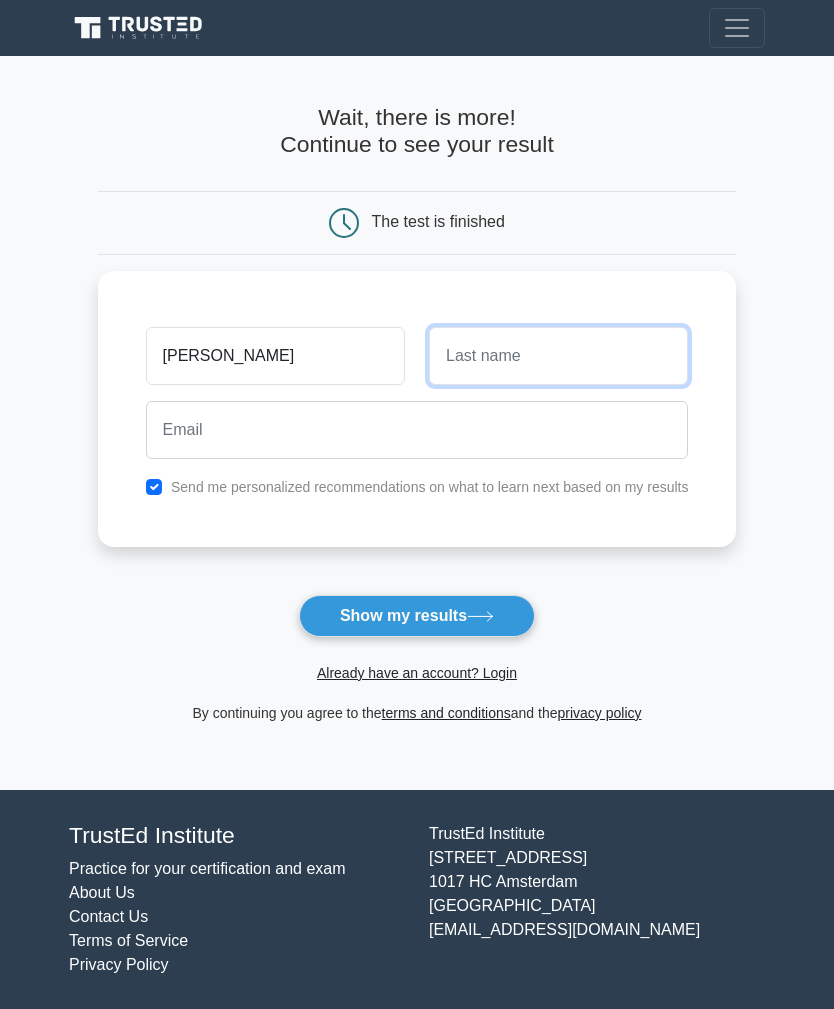 click at bounding box center [558, 356] 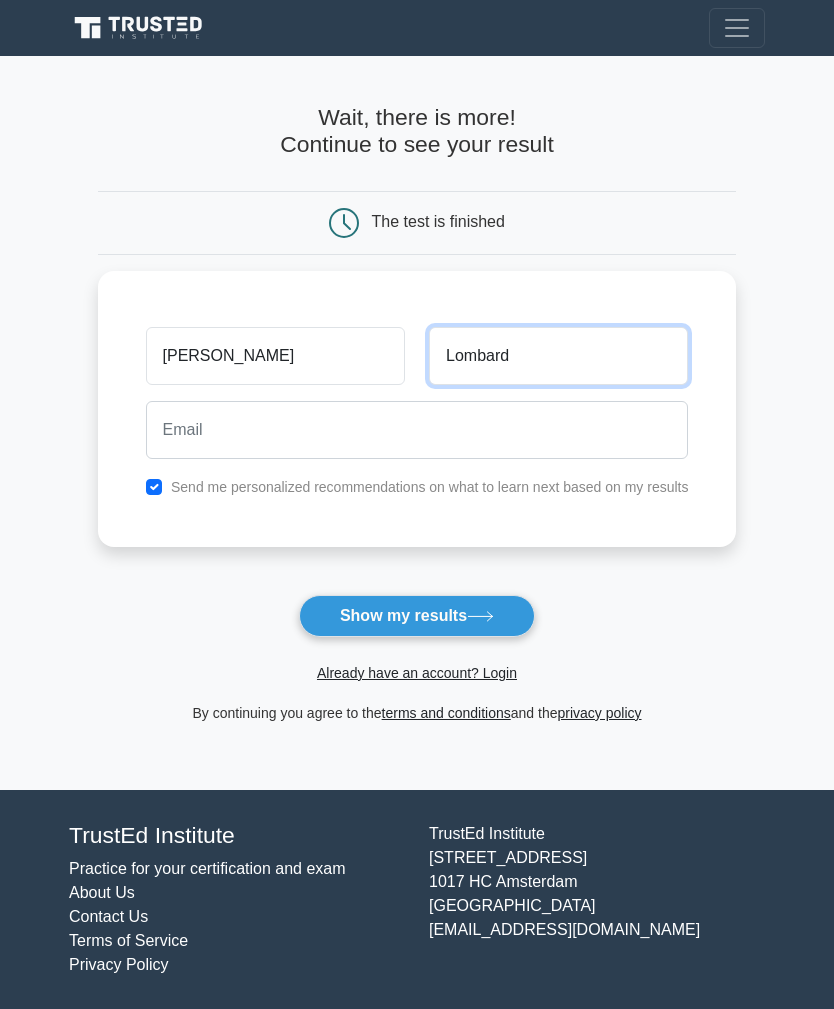 type on "Lombard" 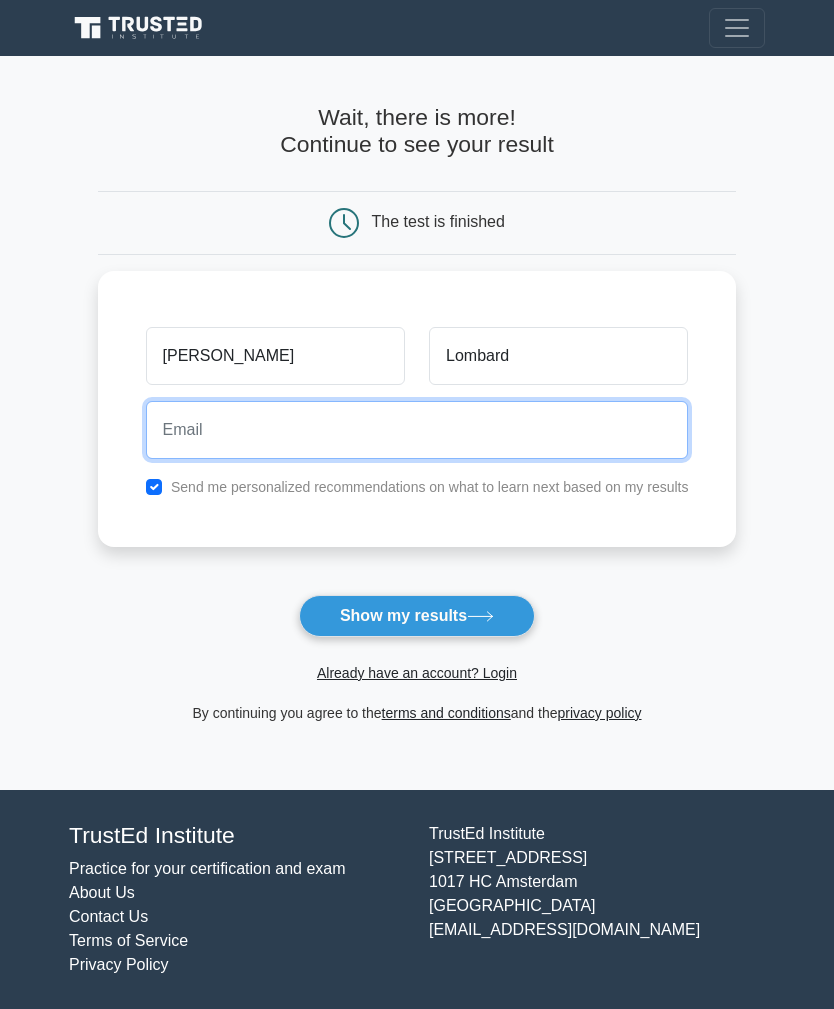click at bounding box center (417, 430) 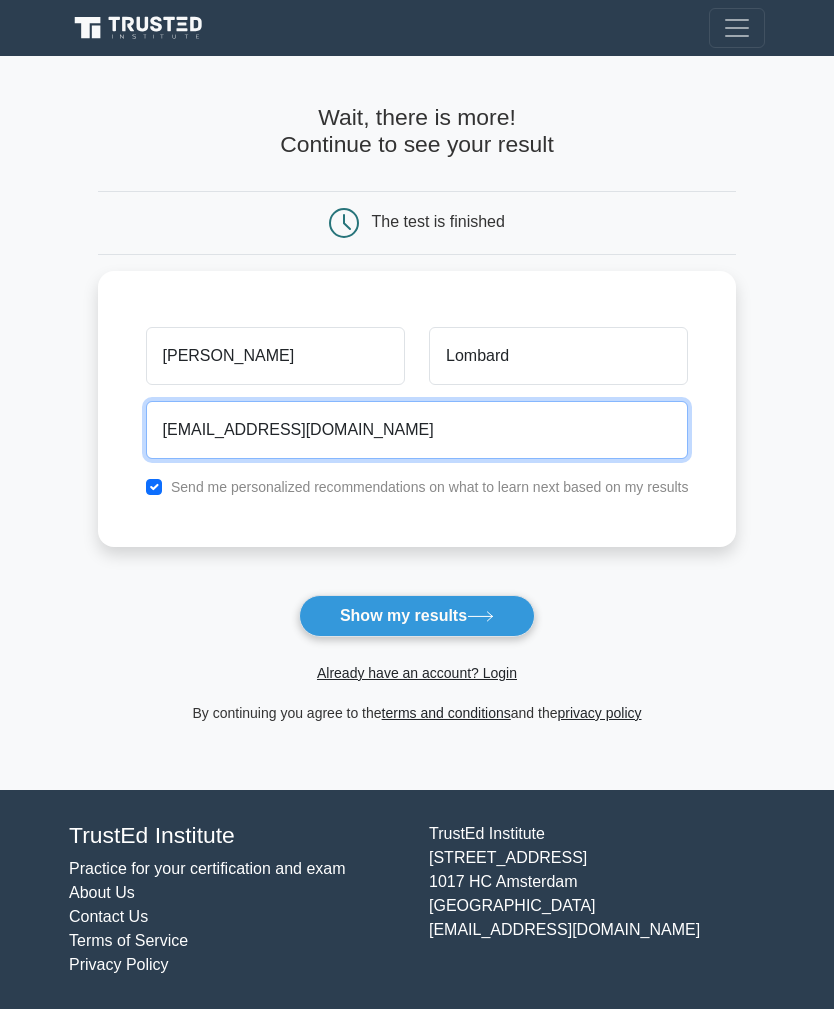 type on "dlombard09@gmail.com" 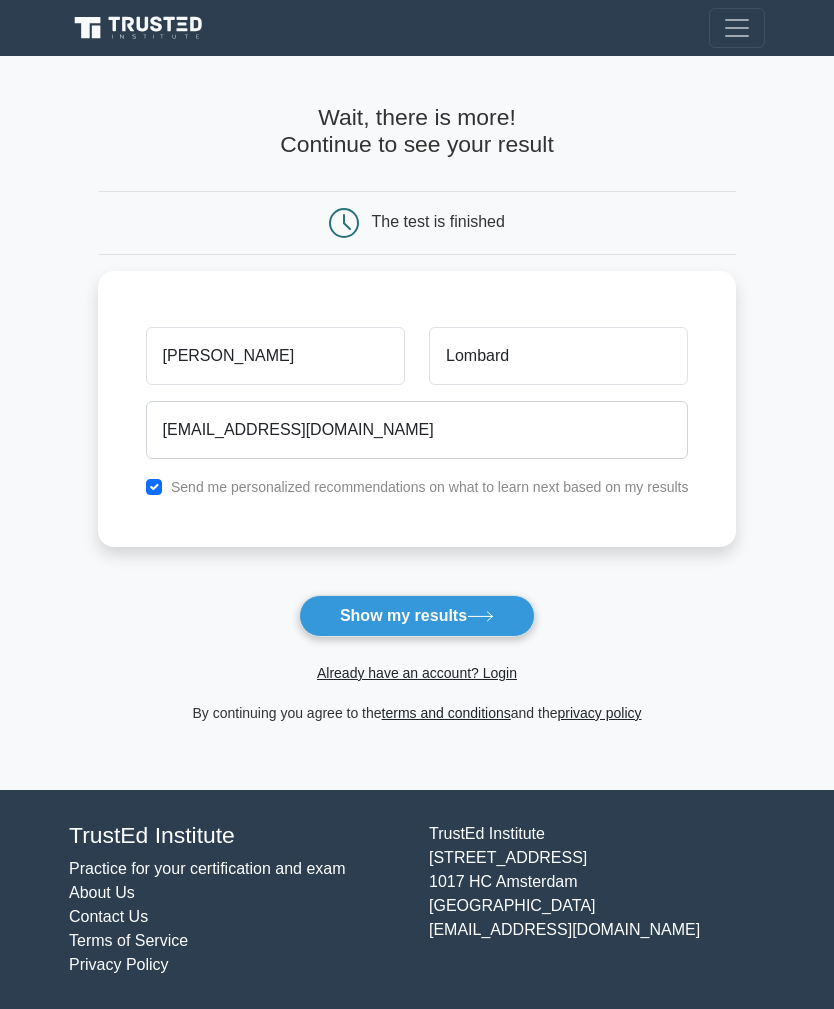 click 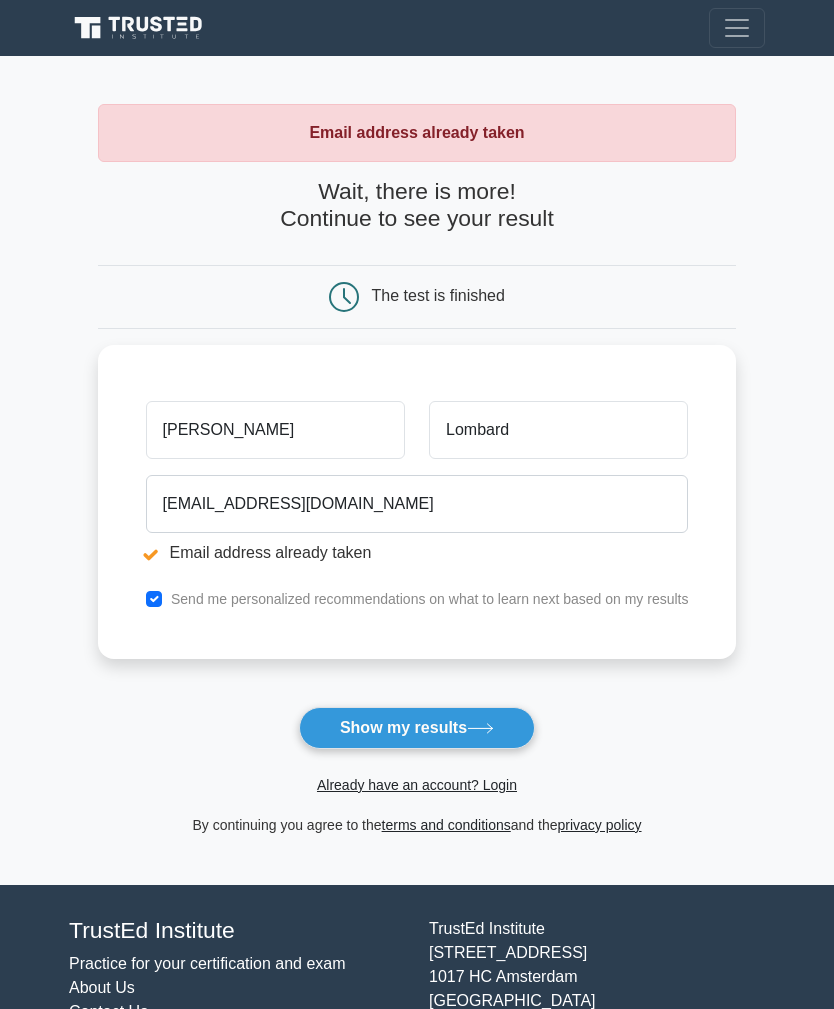 scroll, scrollTop: 0, scrollLeft: 0, axis: both 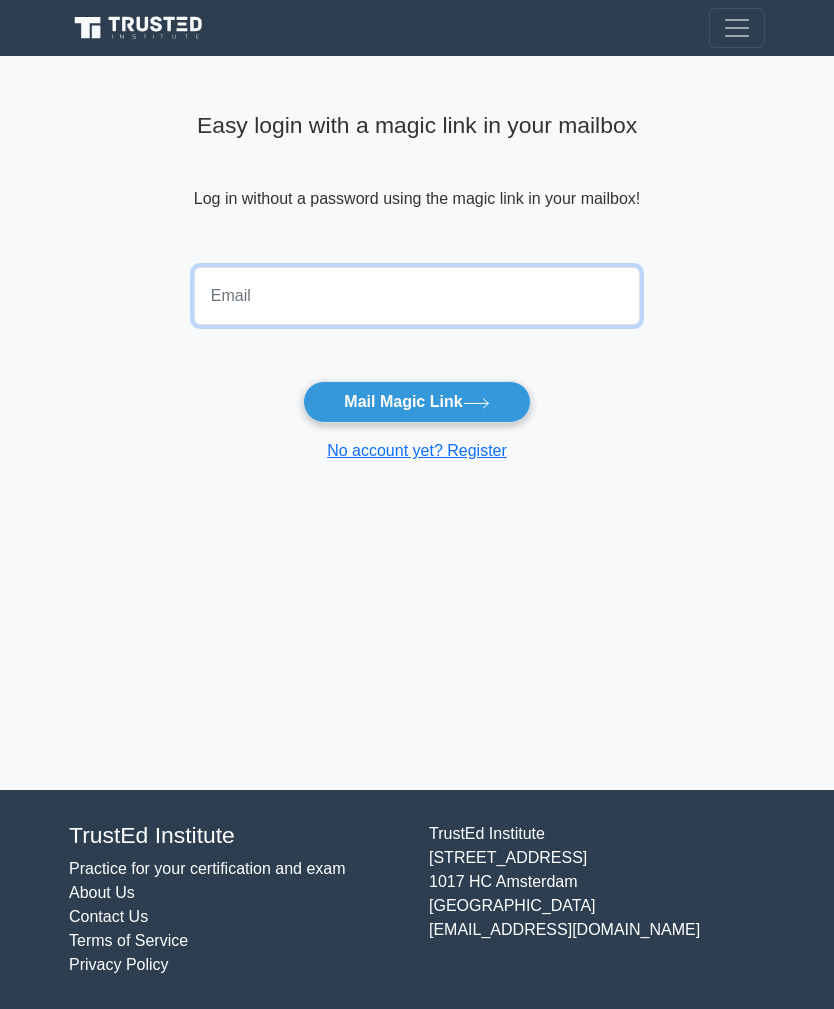 click at bounding box center (417, 296) 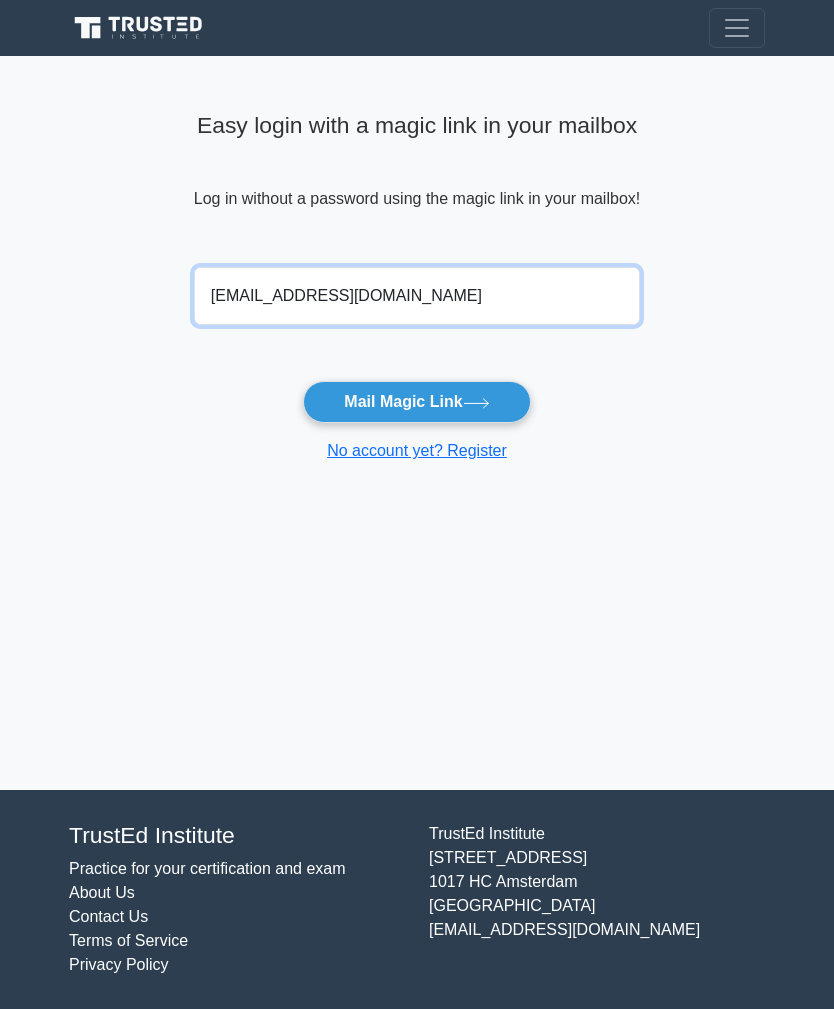type on "dlombard09@gmail.com" 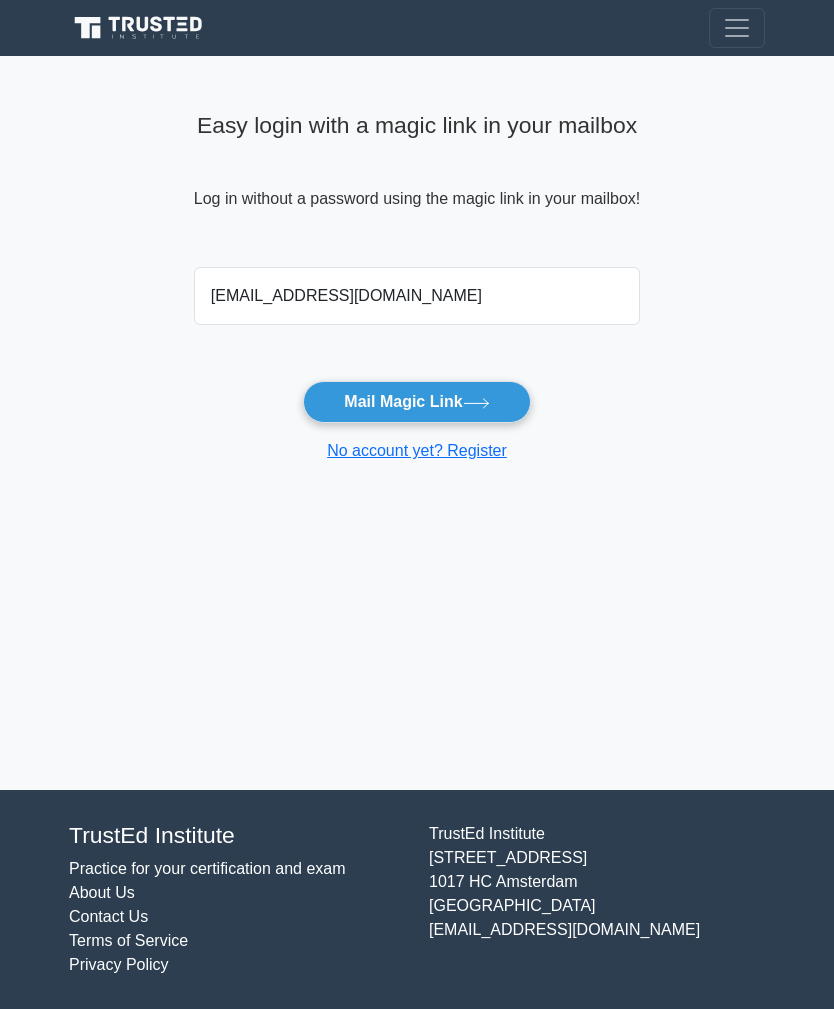 click on "Mail Magic Link" at bounding box center [416, 402] 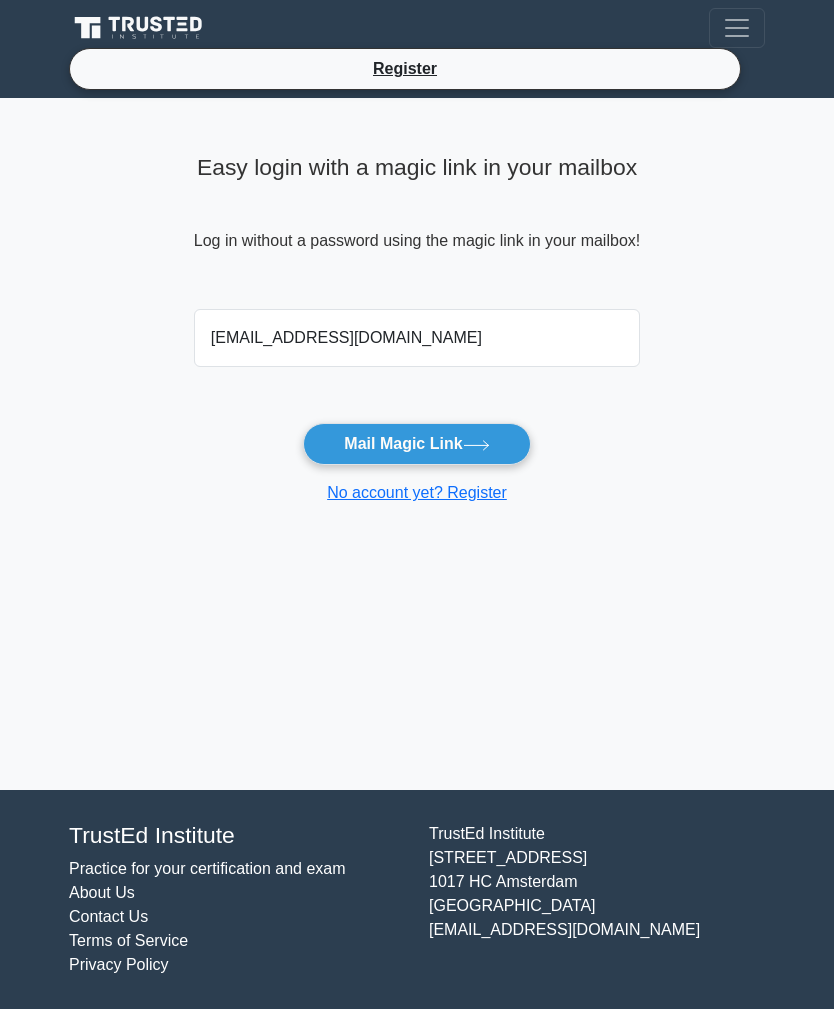 click at bounding box center (737, 28) 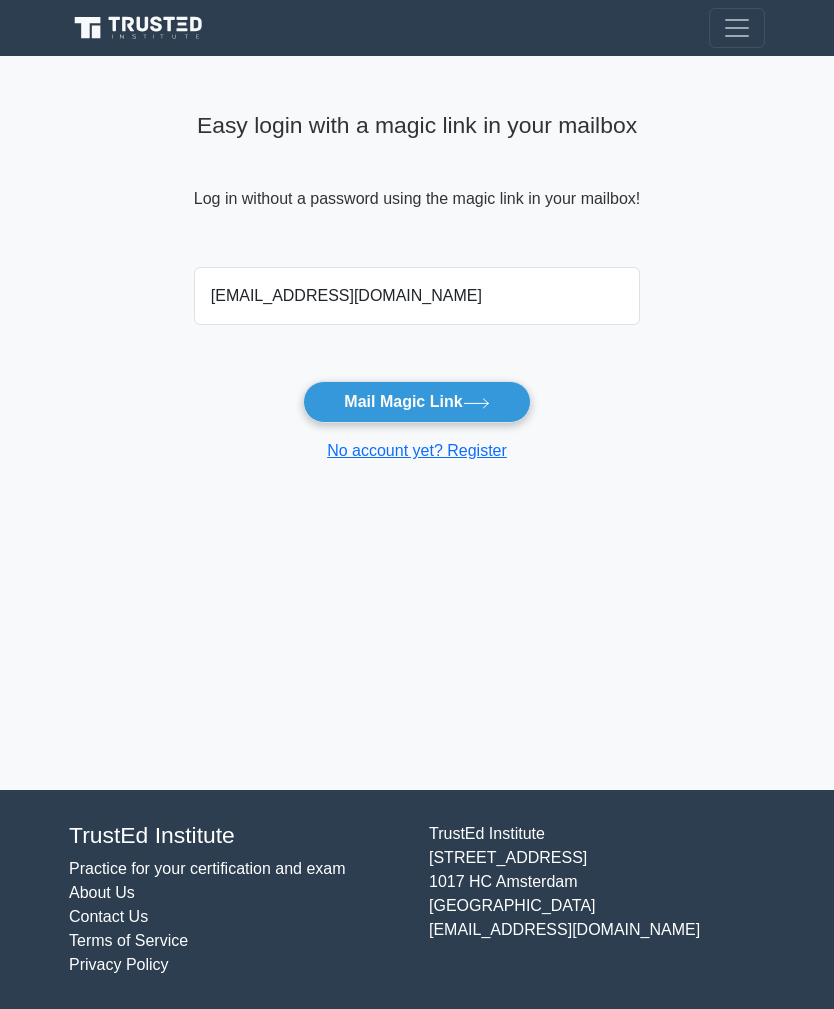 click on "Easy login with a magic link in your mailbox
Log in without a password using the magic link in your mailbox!" at bounding box center [417, 181] 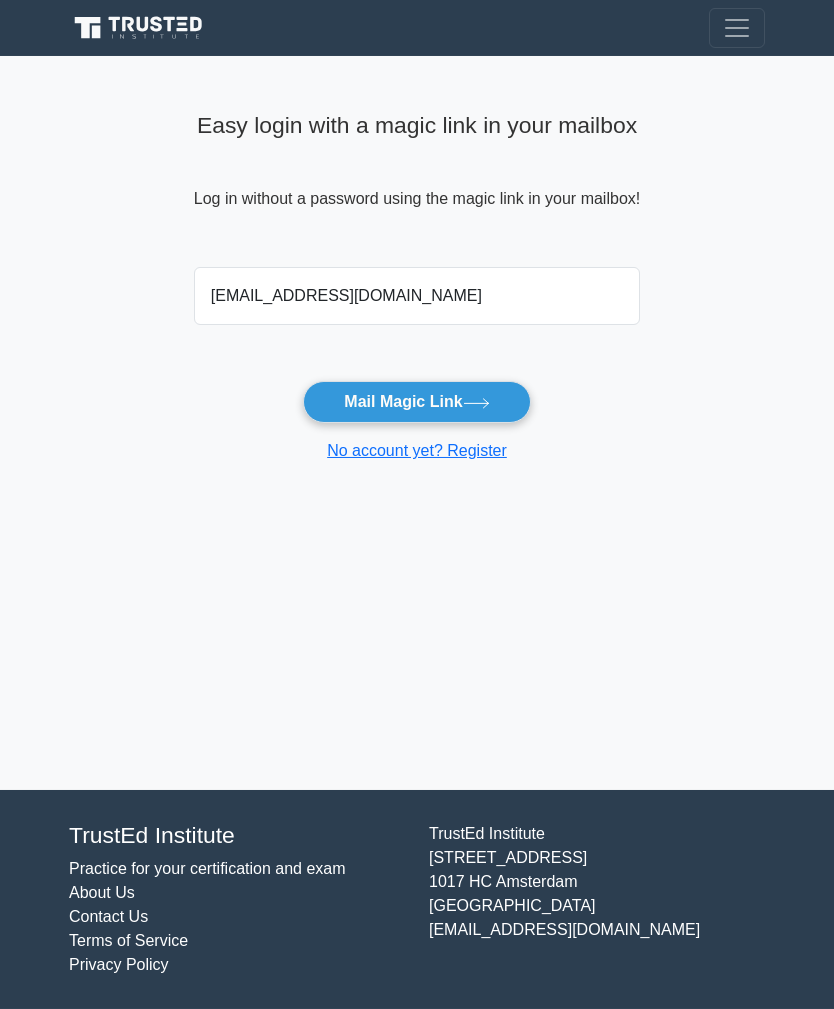 scroll, scrollTop: 0, scrollLeft: 0, axis: both 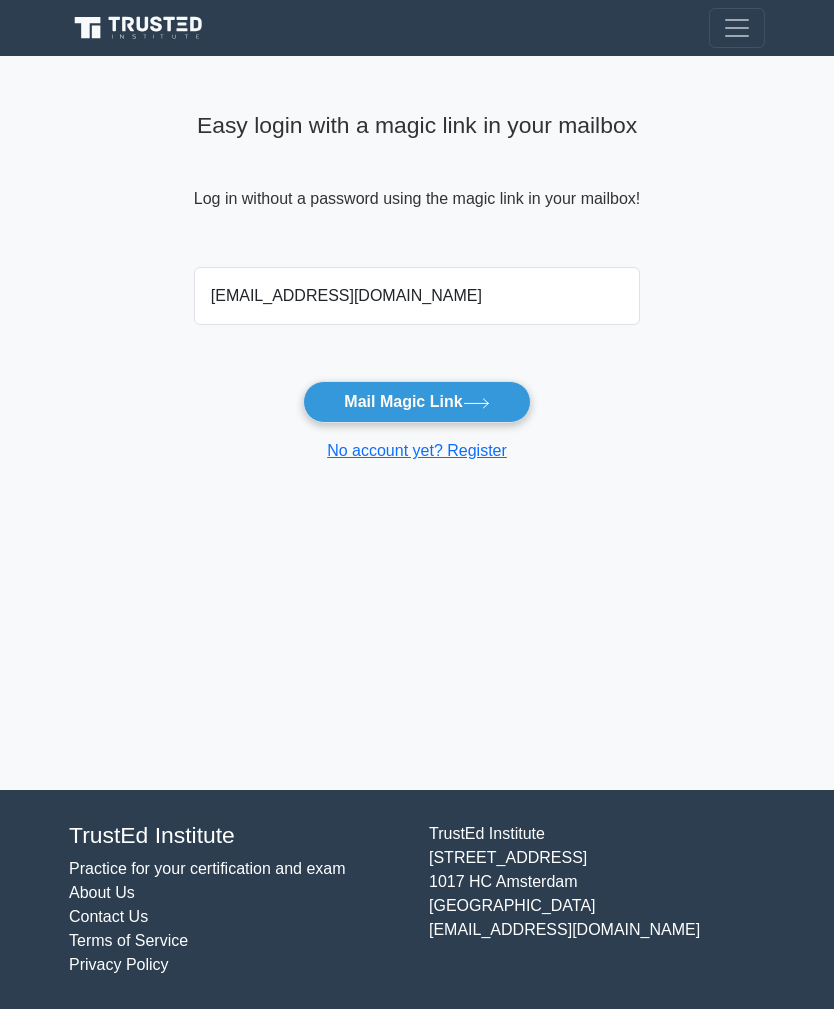 click at bounding box center [737, 28] 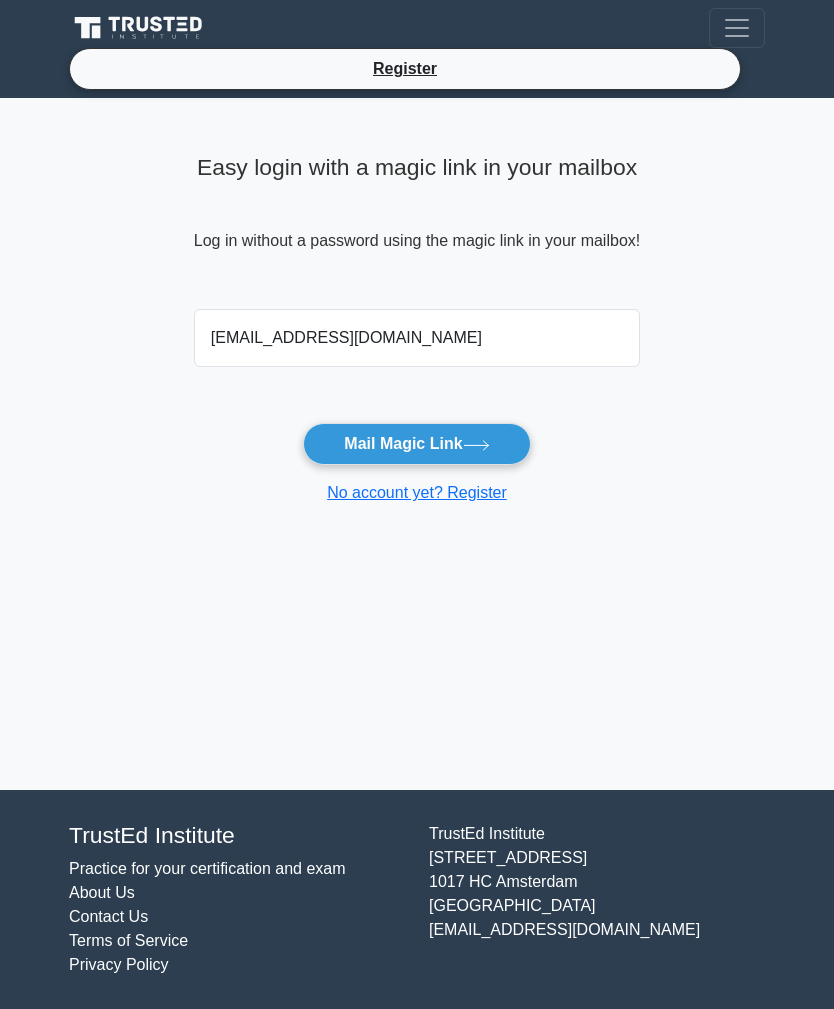 click at bounding box center (737, 28) 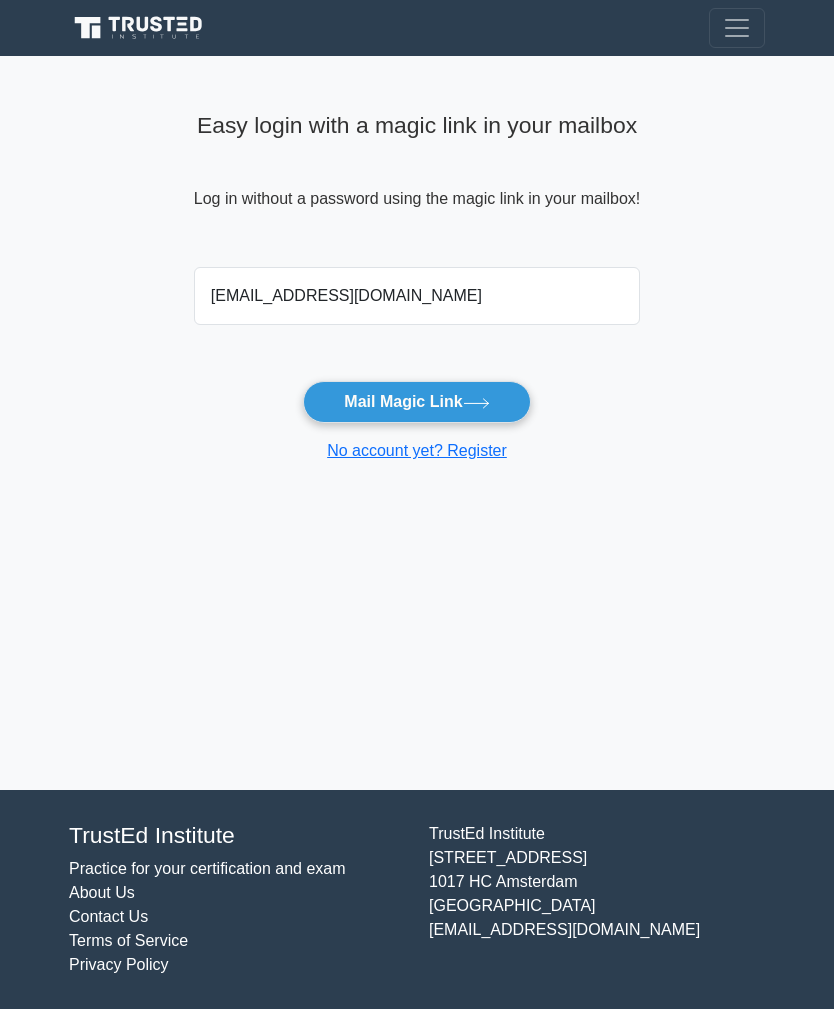 click on "Easy login with a magic link in your mailbox
Log in without a password using the magic link in your mailbox!
dlombard09@gmail.com
Mail Magic Link
No account yet? Register" at bounding box center [417, 423] 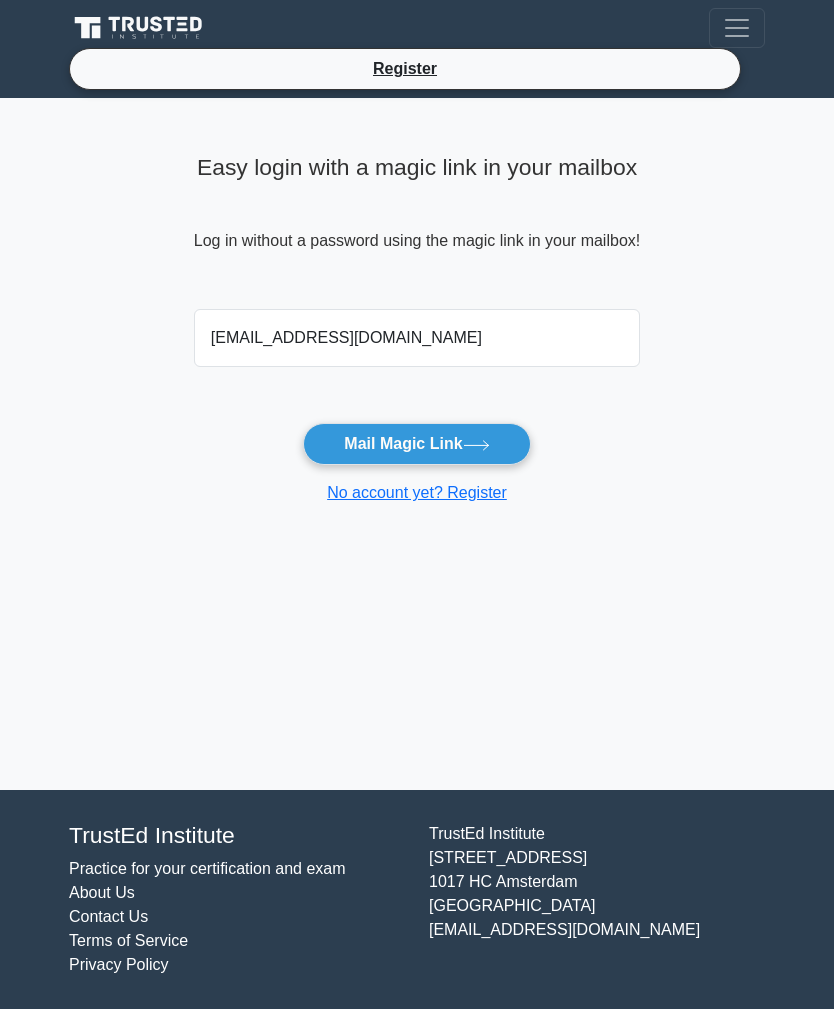 click at bounding box center [141, 28] 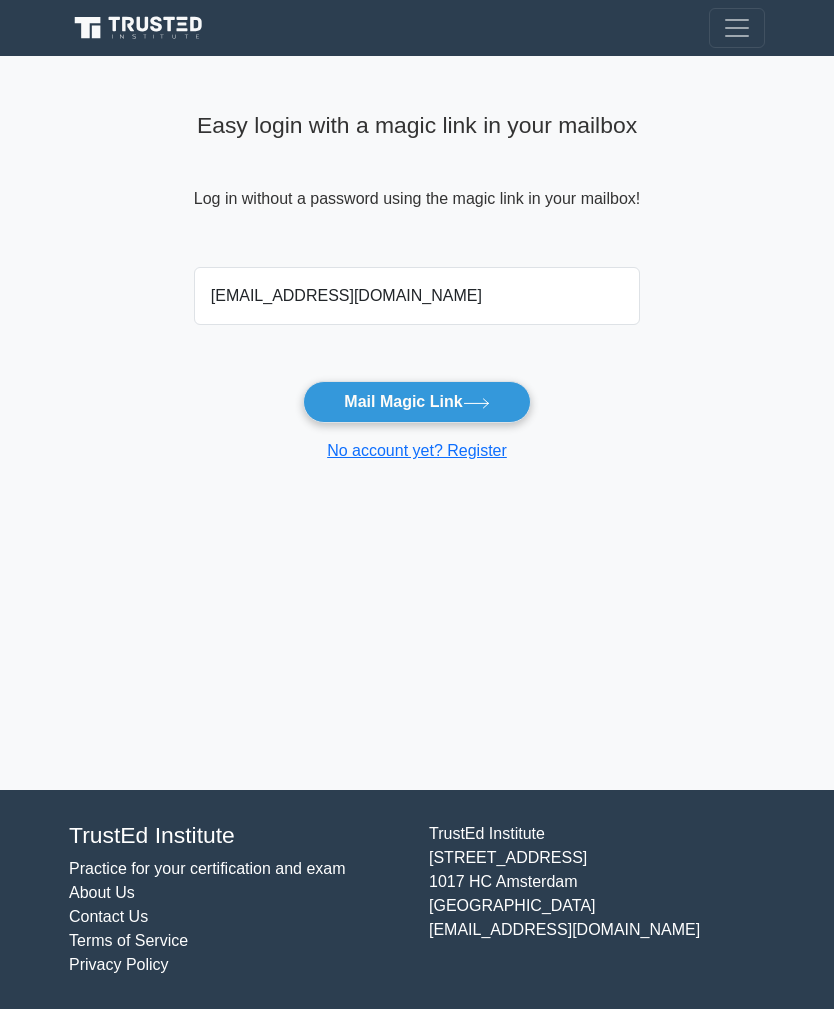 click at bounding box center (737, 28) 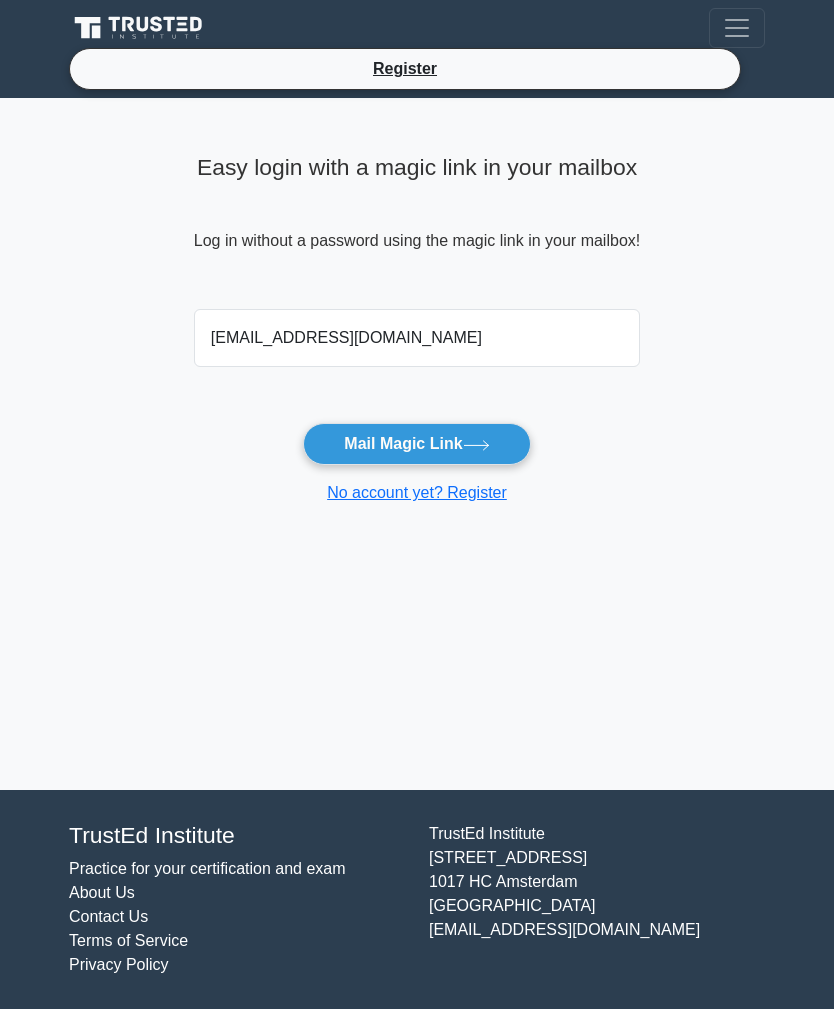 click at bounding box center (737, 28) 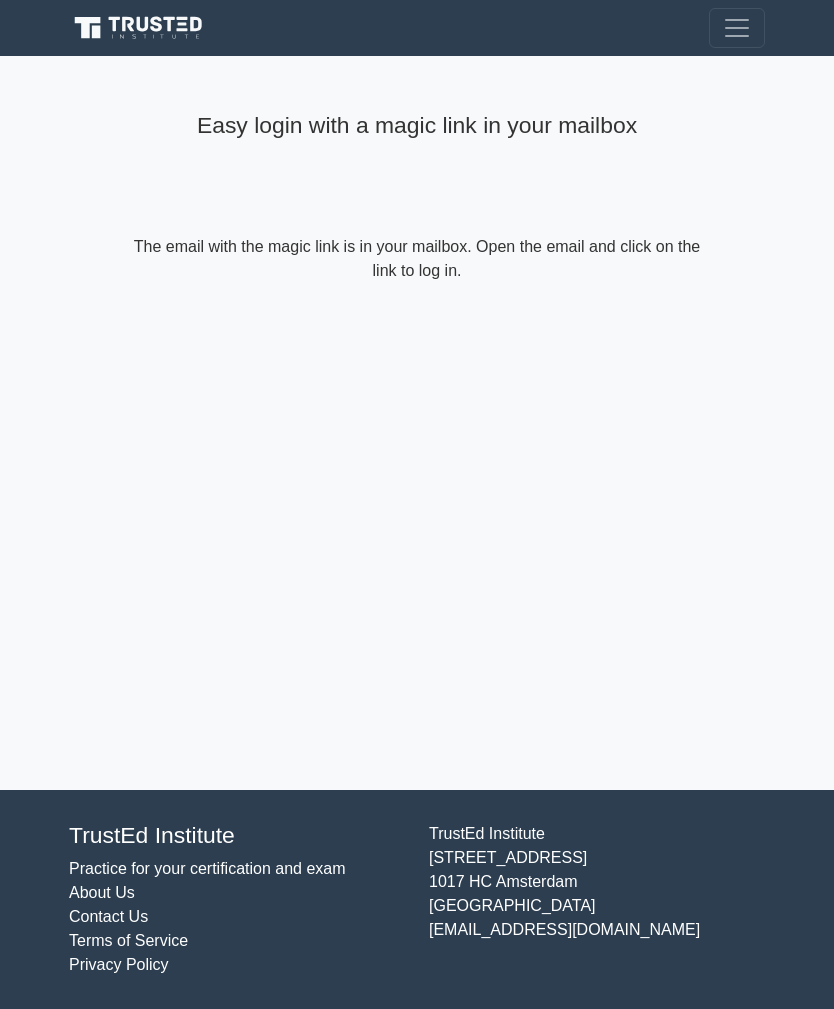 scroll, scrollTop: 0, scrollLeft: 0, axis: both 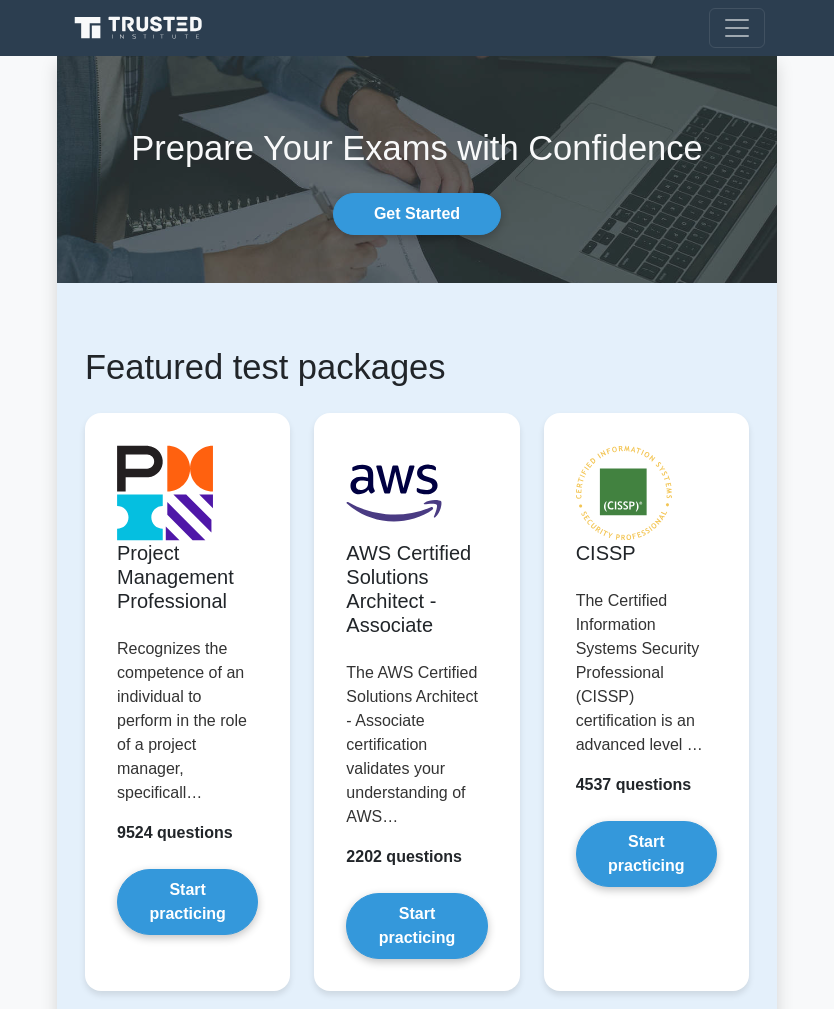 click at bounding box center [737, 28] 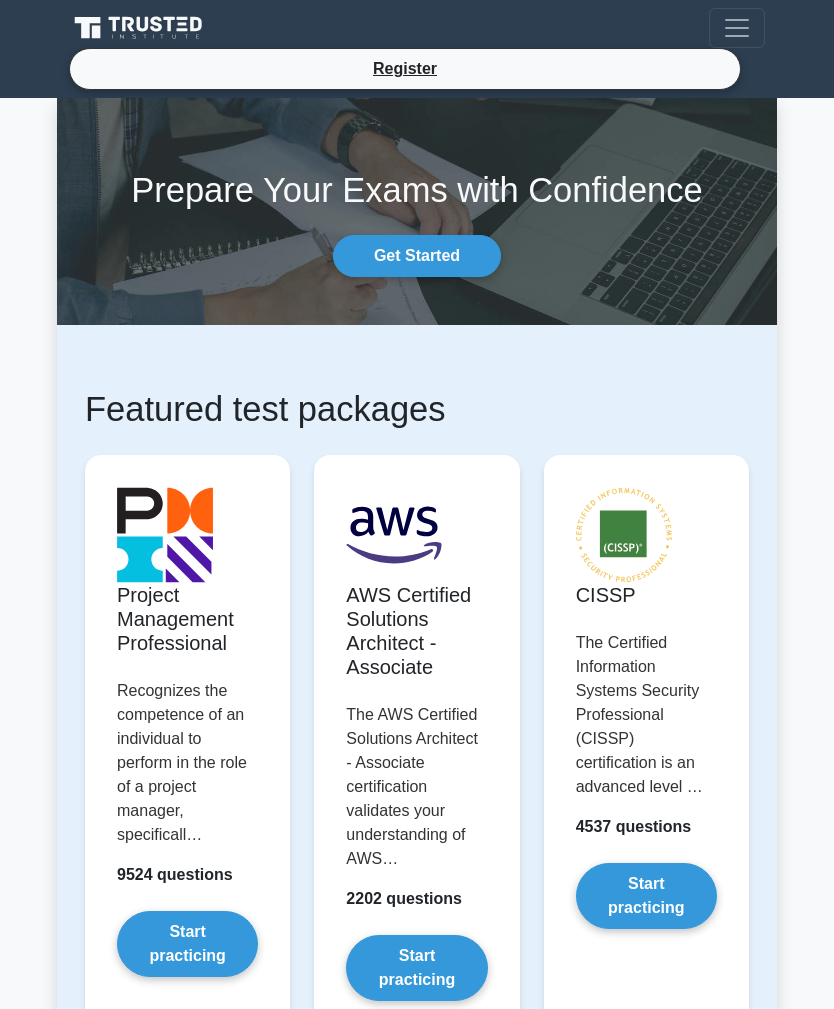 scroll, scrollTop: 24, scrollLeft: 0, axis: vertical 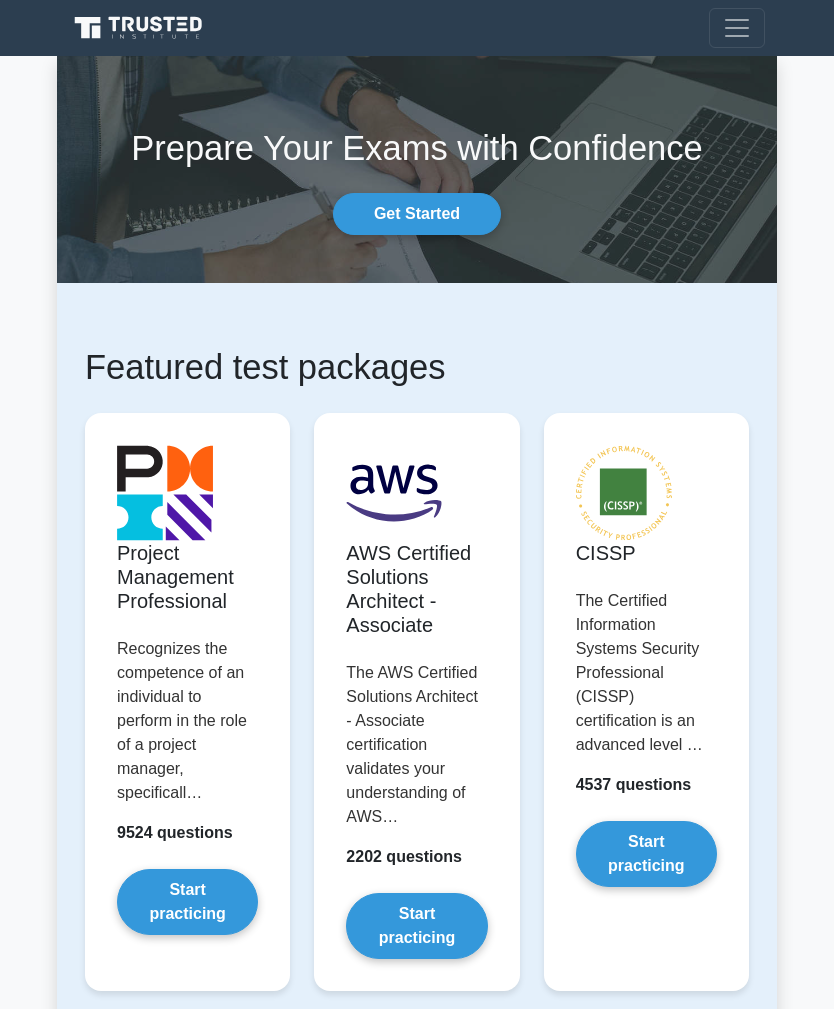 click at bounding box center (737, 28) 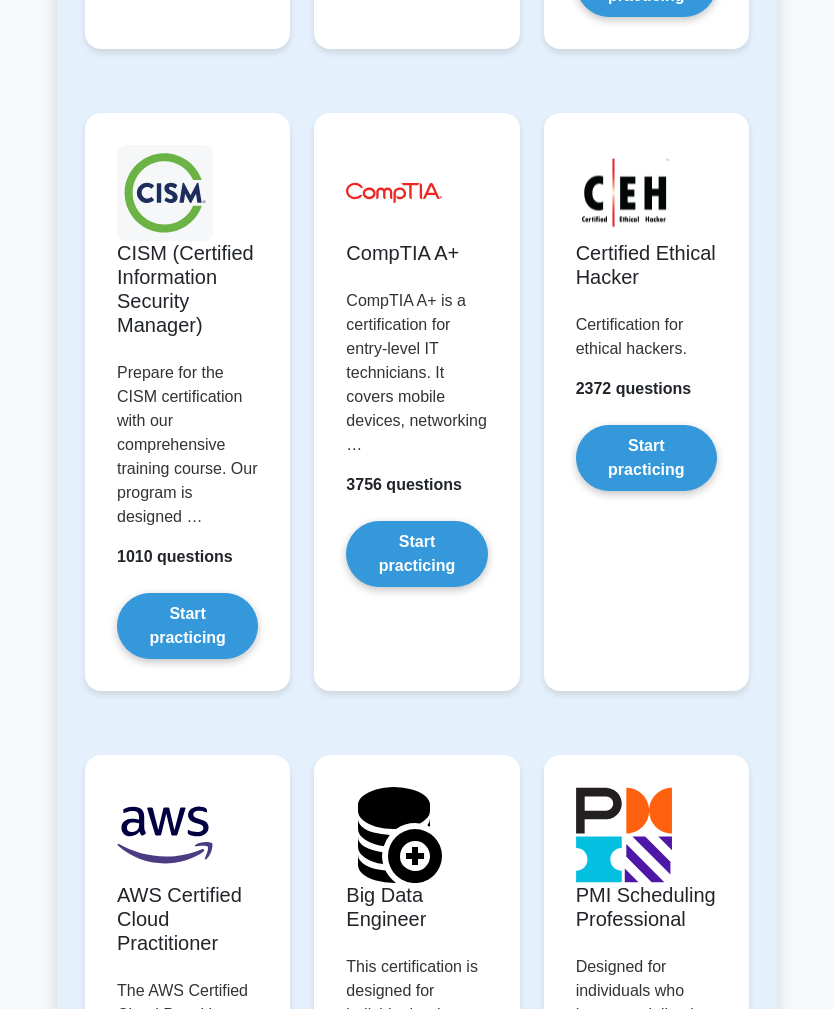 scroll, scrollTop: 4103, scrollLeft: 0, axis: vertical 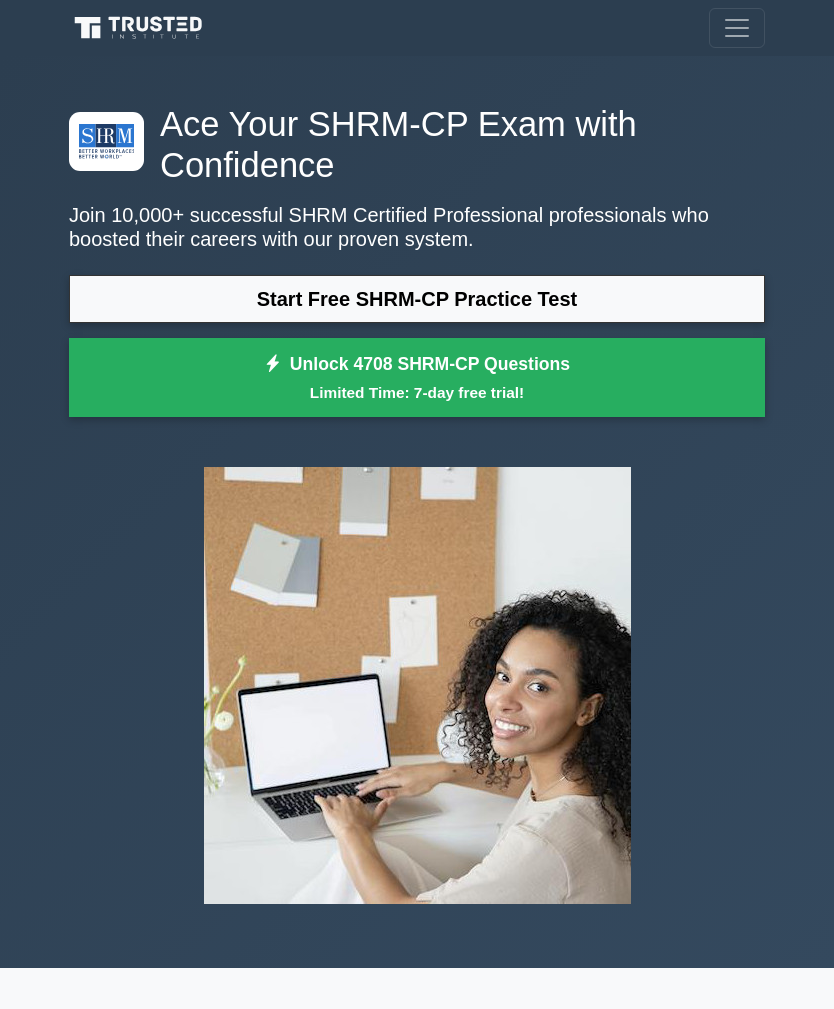 click at bounding box center (737, 28) 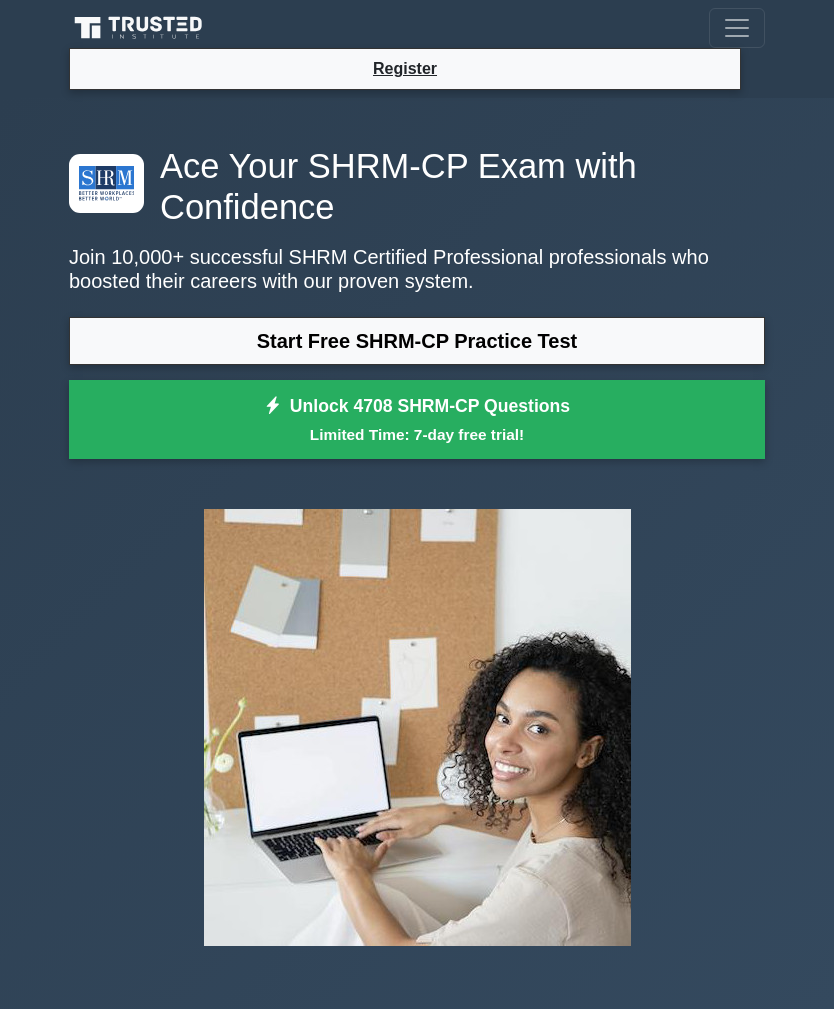 click at bounding box center (737, 28) 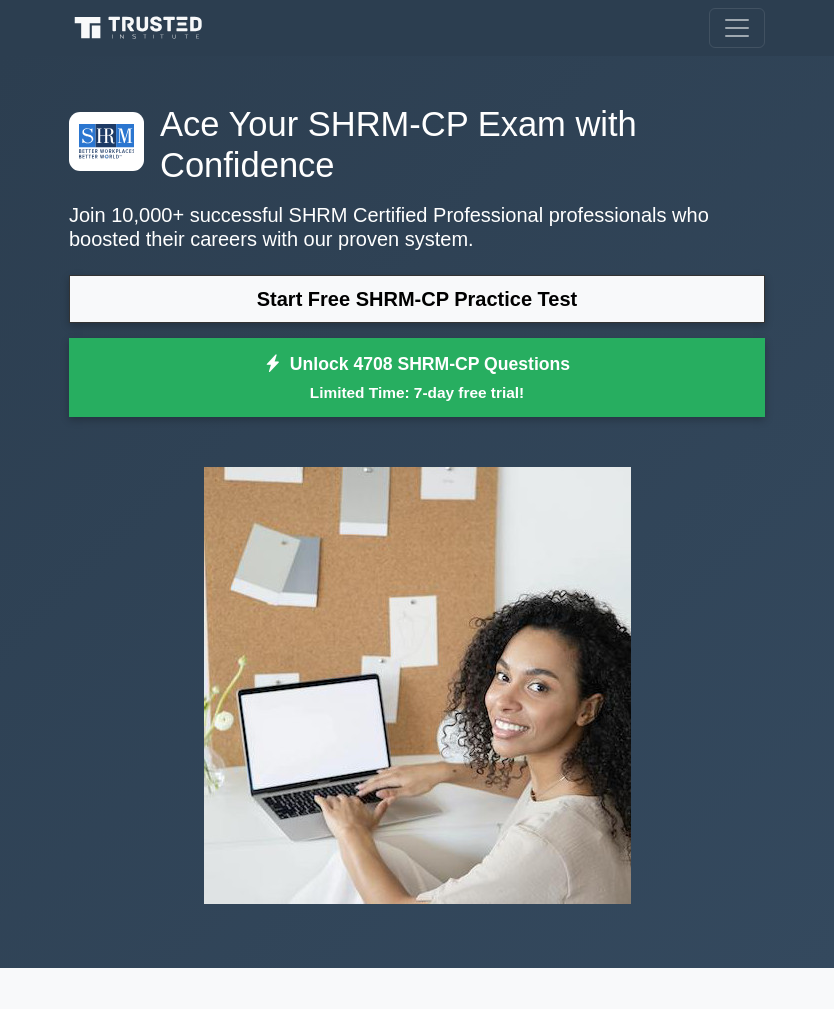 click at bounding box center [737, 28] 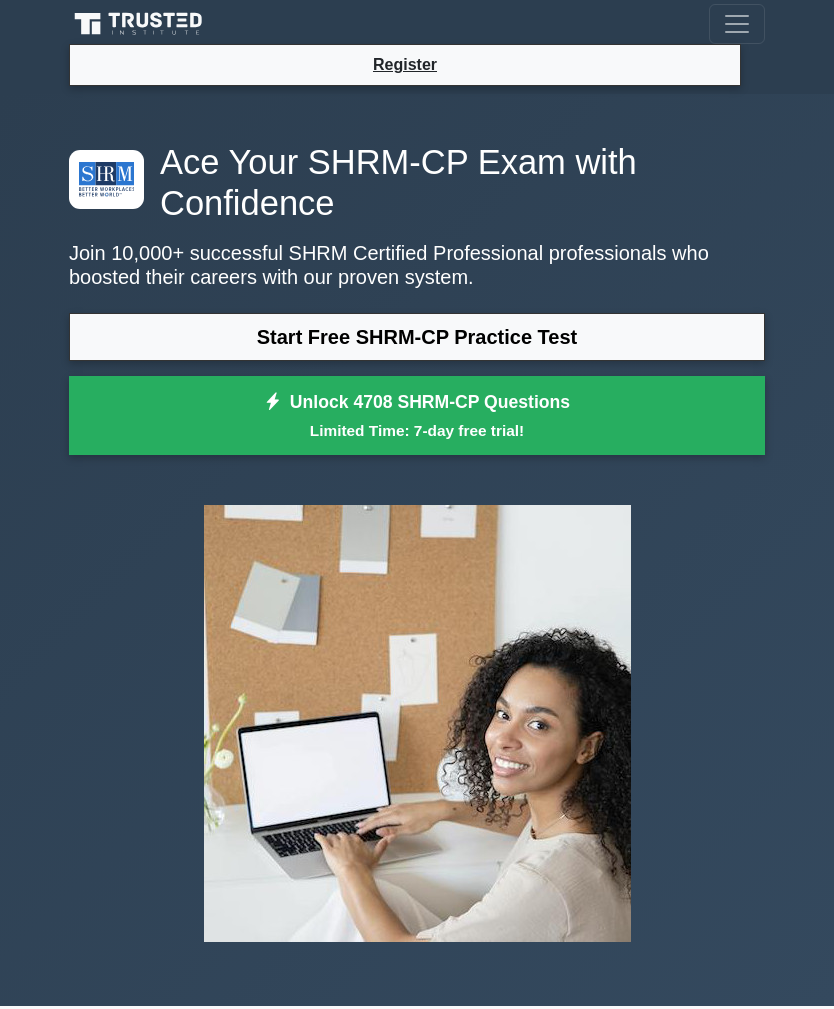 scroll, scrollTop: 0, scrollLeft: 0, axis: both 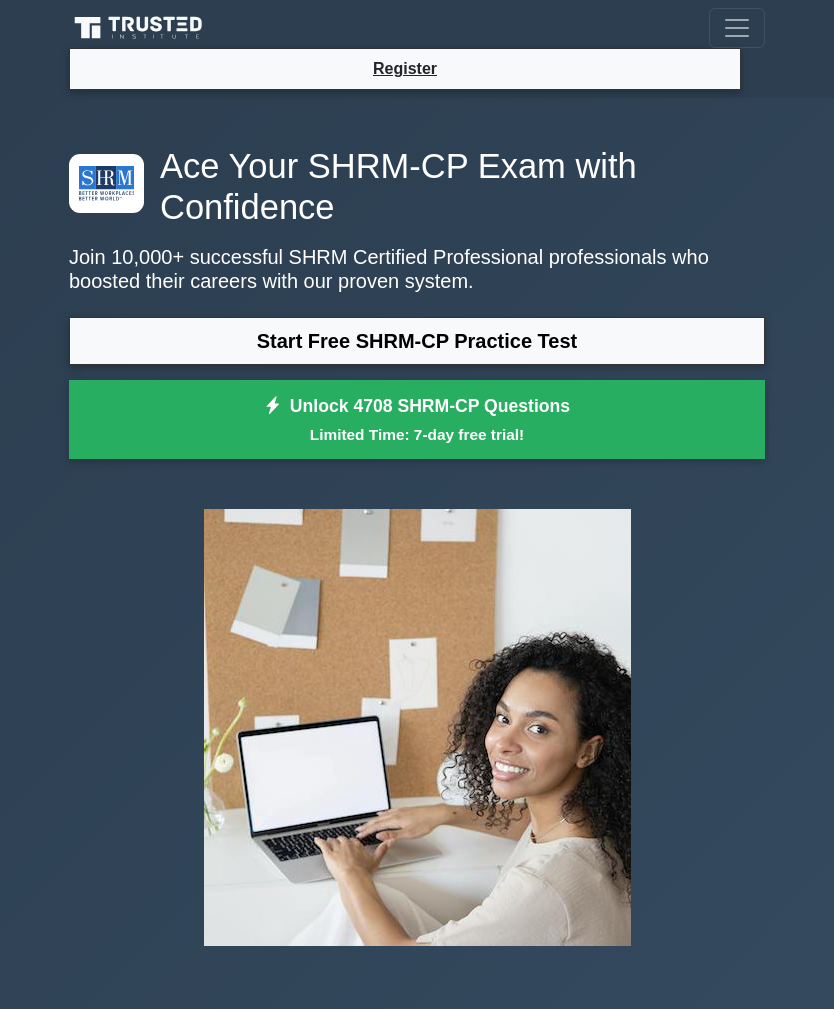 click at bounding box center (737, 28) 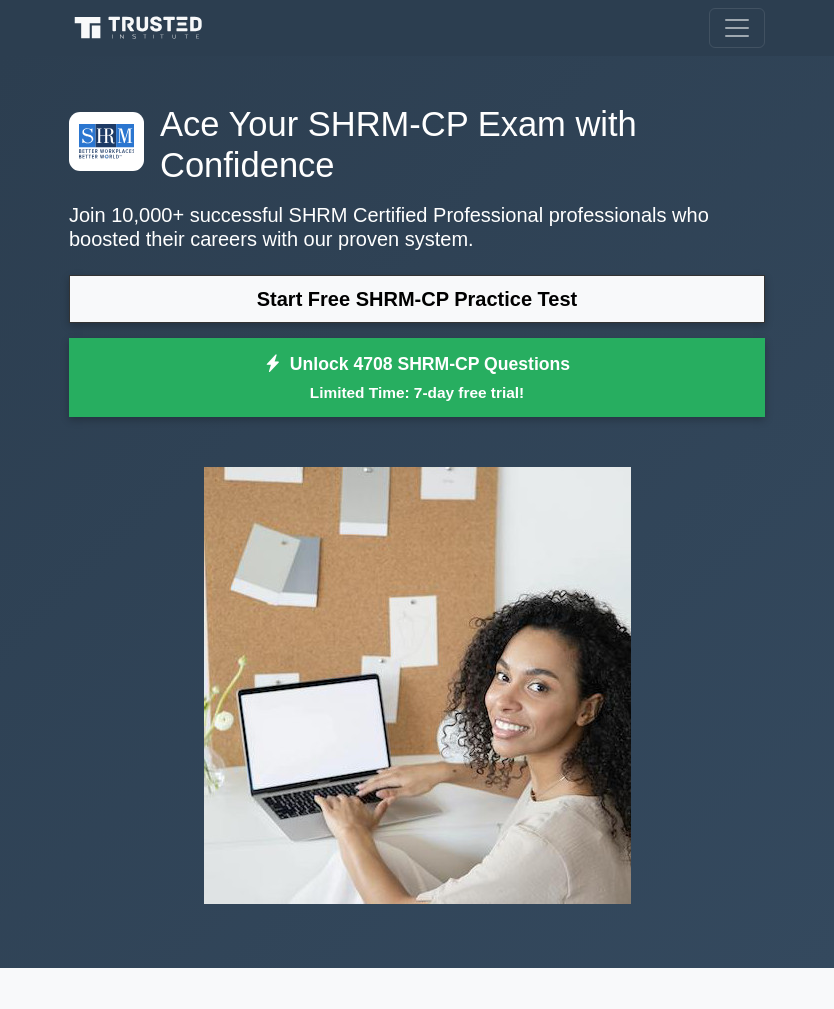 click at bounding box center [737, 28] 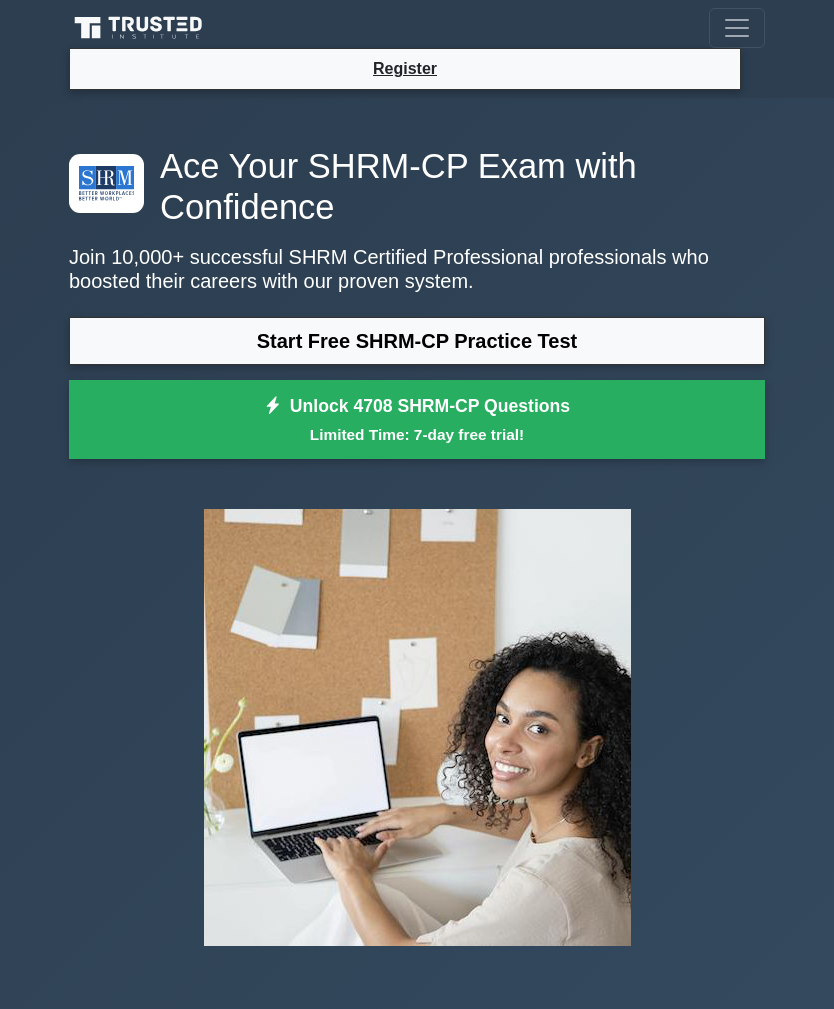 click 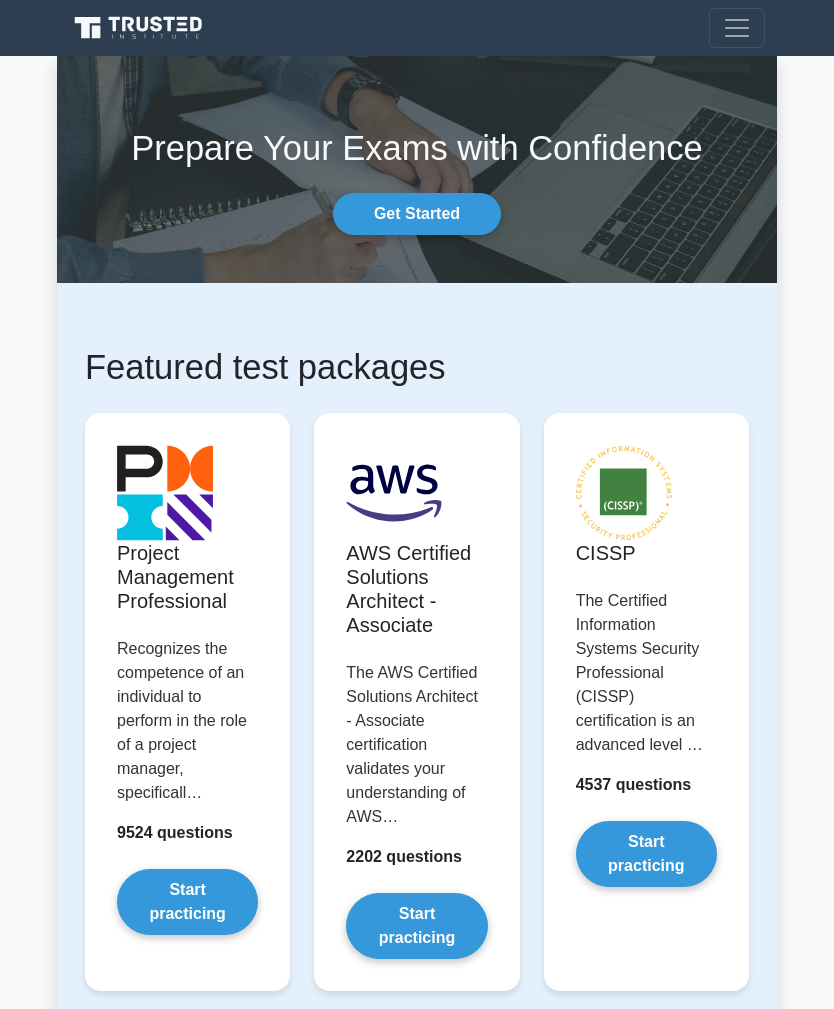 scroll, scrollTop: 0, scrollLeft: 0, axis: both 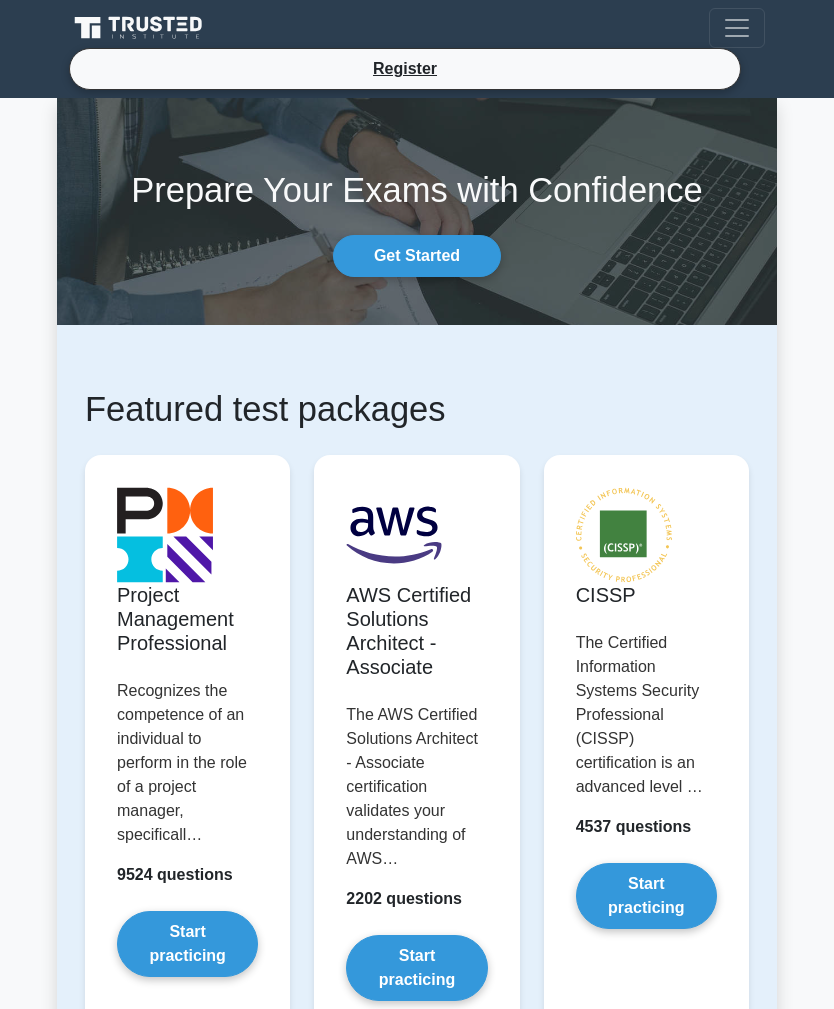 click at bounding box center [737, 28] 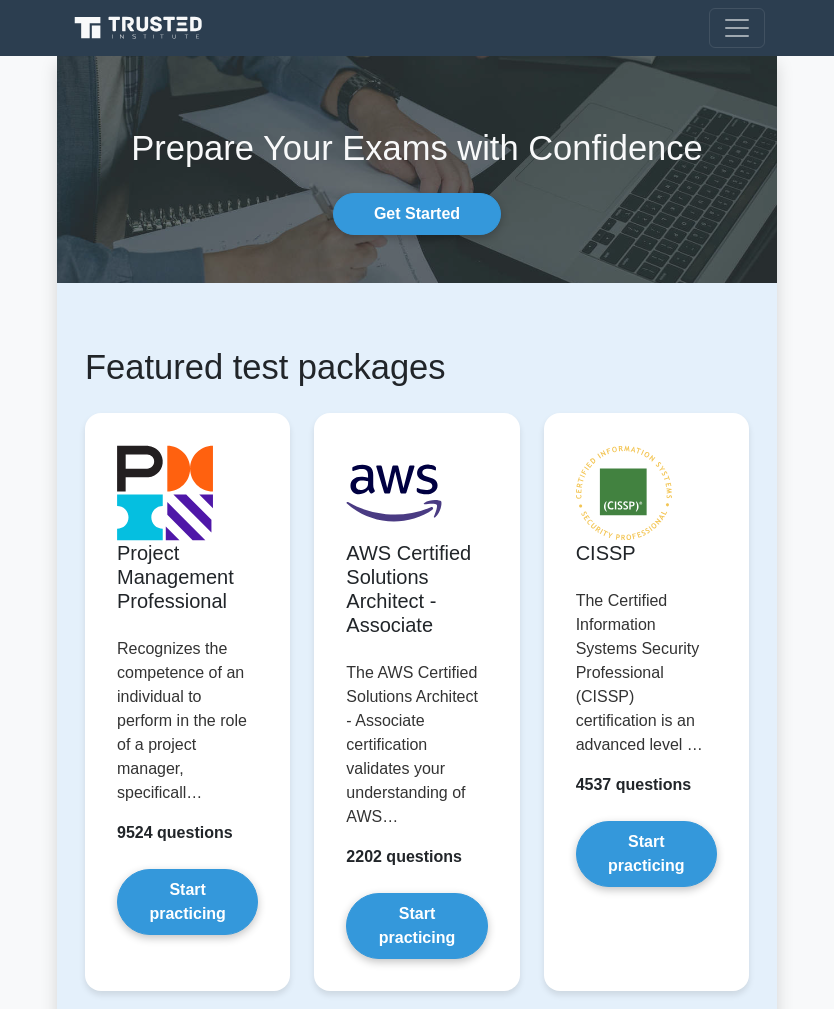 click on "Get Started" at bounding box center (417, 214) 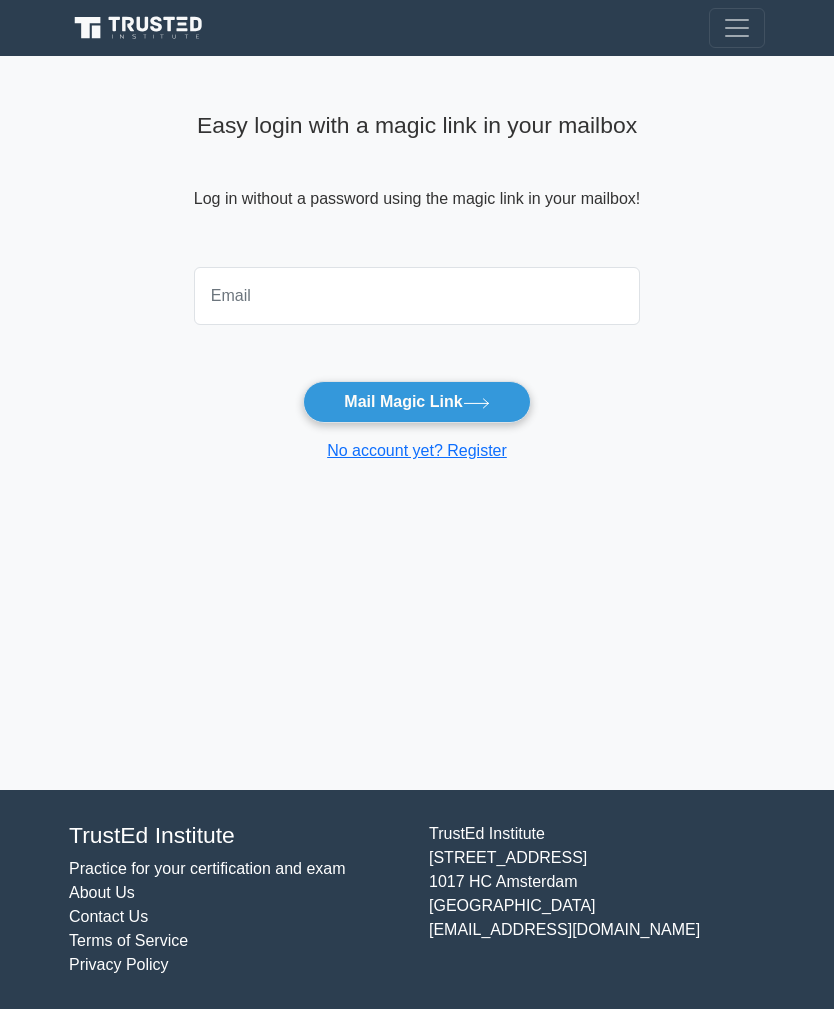 scroll, scrollTop: 0, scrollLeft: 0, axis: both 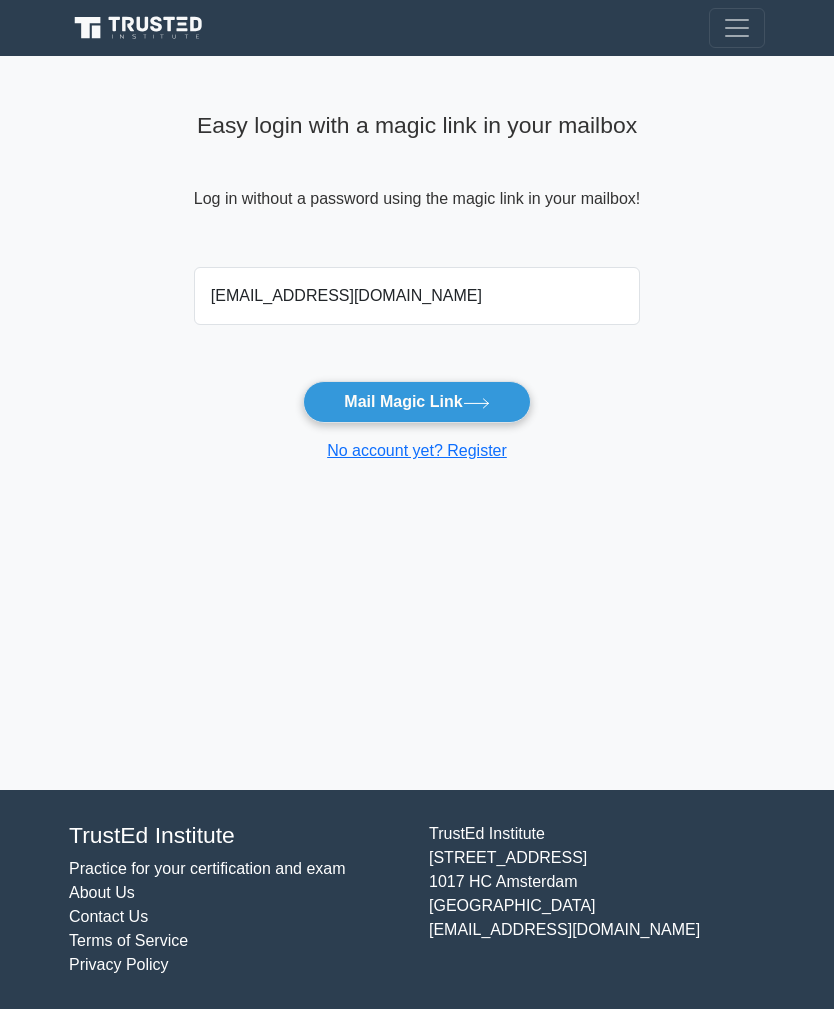 type on "dlombard09@gmail.com" 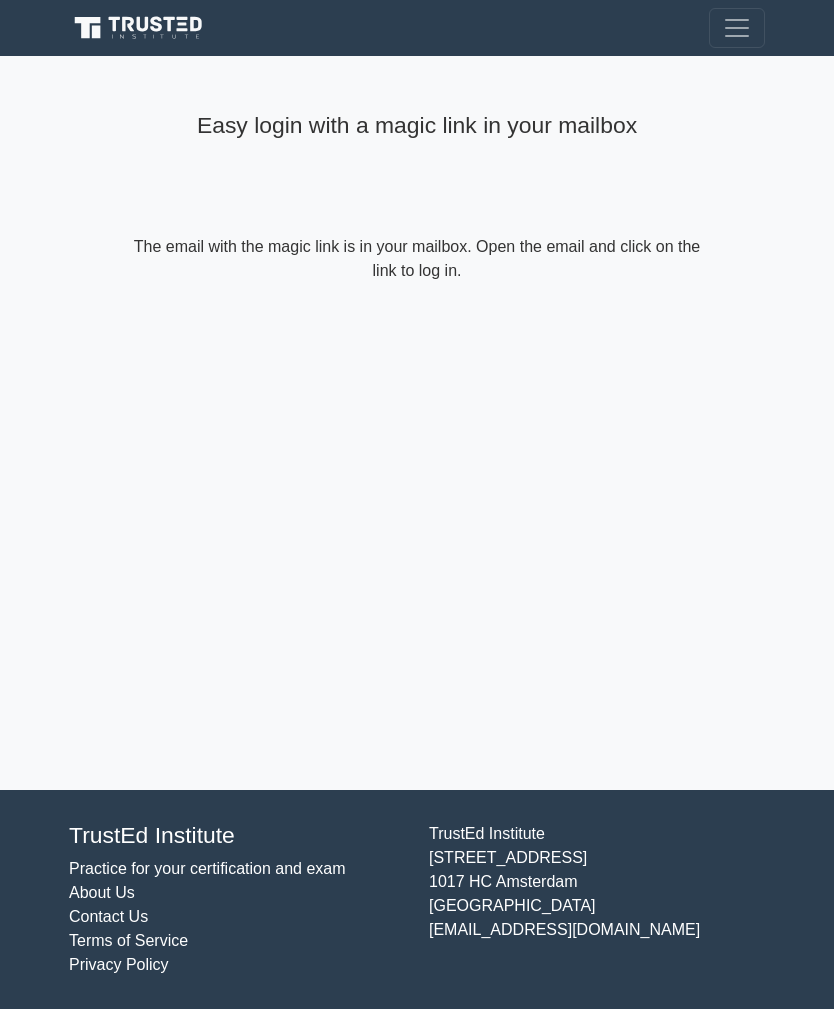 scroll, scrollTop: 0, scrollLeft: 0, axis: both 